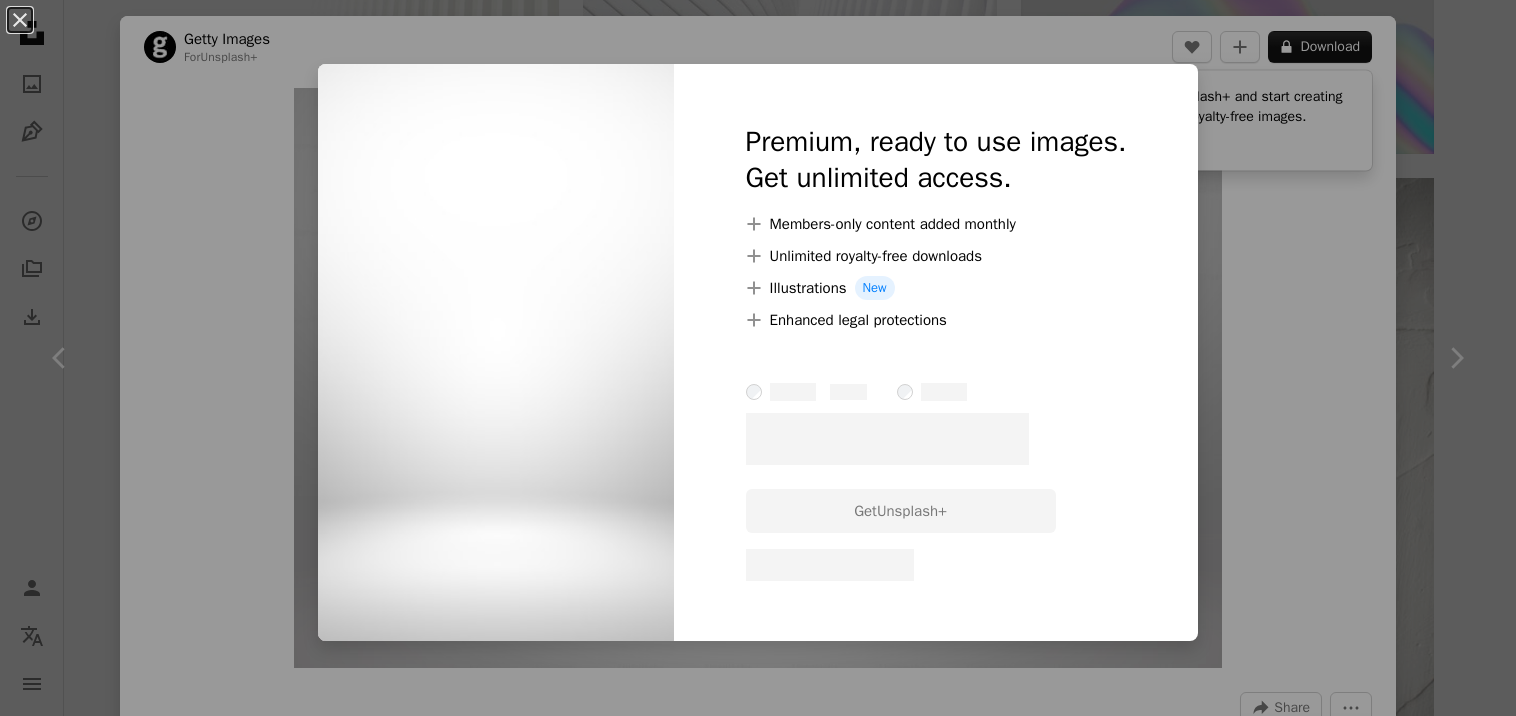 scroll, scrollTop: 1736, scrollLeft: 0, axis: vertical 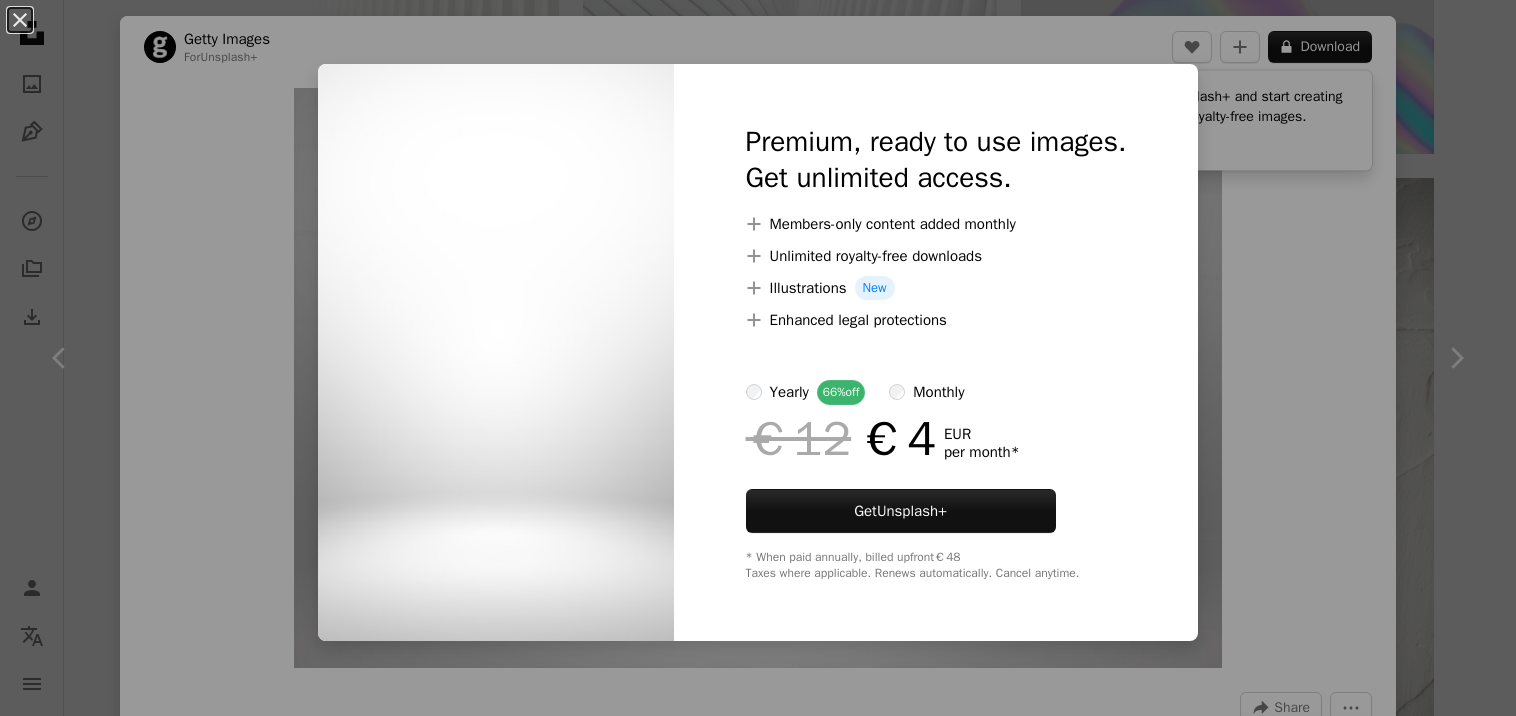 click on "An X shape Premium, ready to use images. Get unlimited access. A plus sign Members-only content added monthly A plus sign Unlimited royalty-free downloads A plus sign Illustrations  New A plus sign Enhanced legal protections yearly 66%  off monthly €12   €4 EUR per month * Get  Unsplash+ * When paid annually, billed upfront  €48 Taxes where applicable. Renews automatically. Cancel anytime." at bounding box center (758, 358) 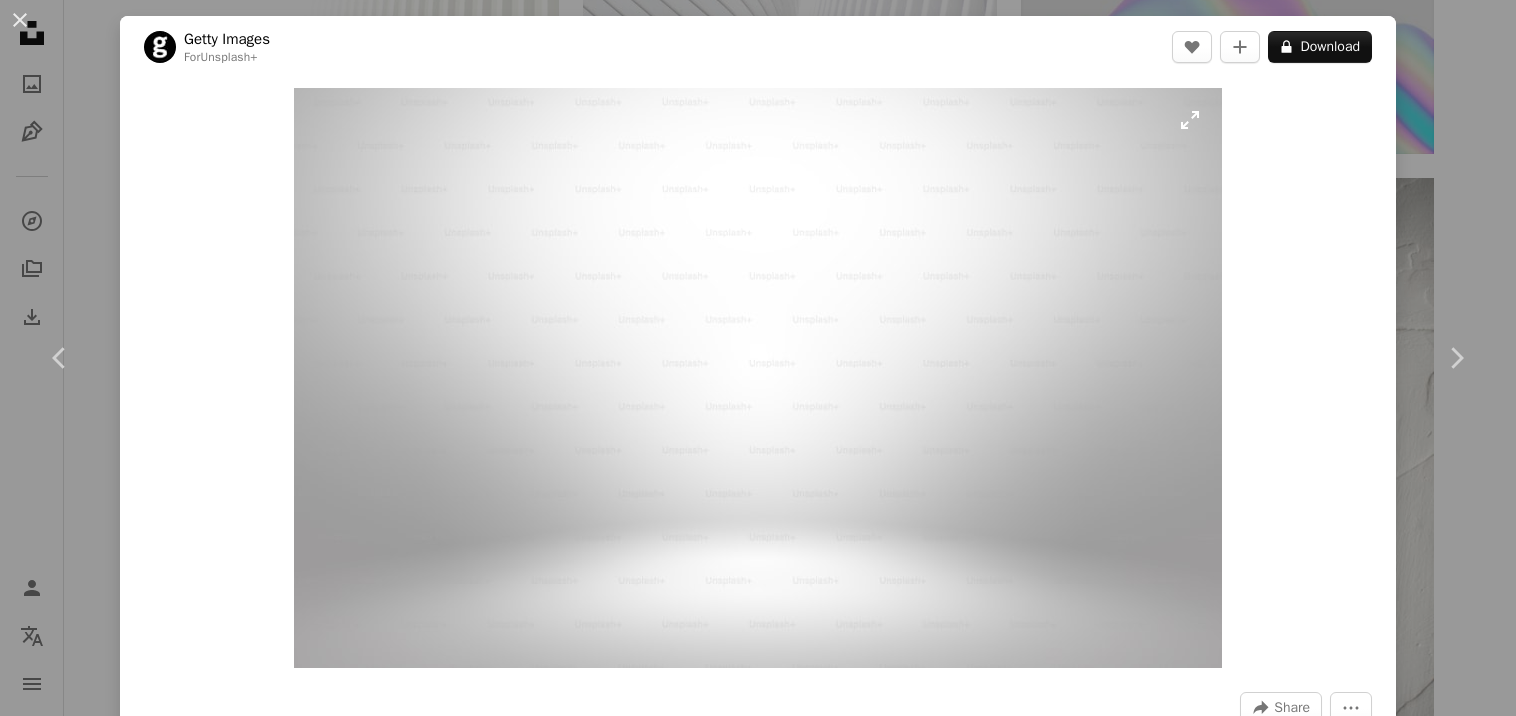 click at bounding box center (758, 378) 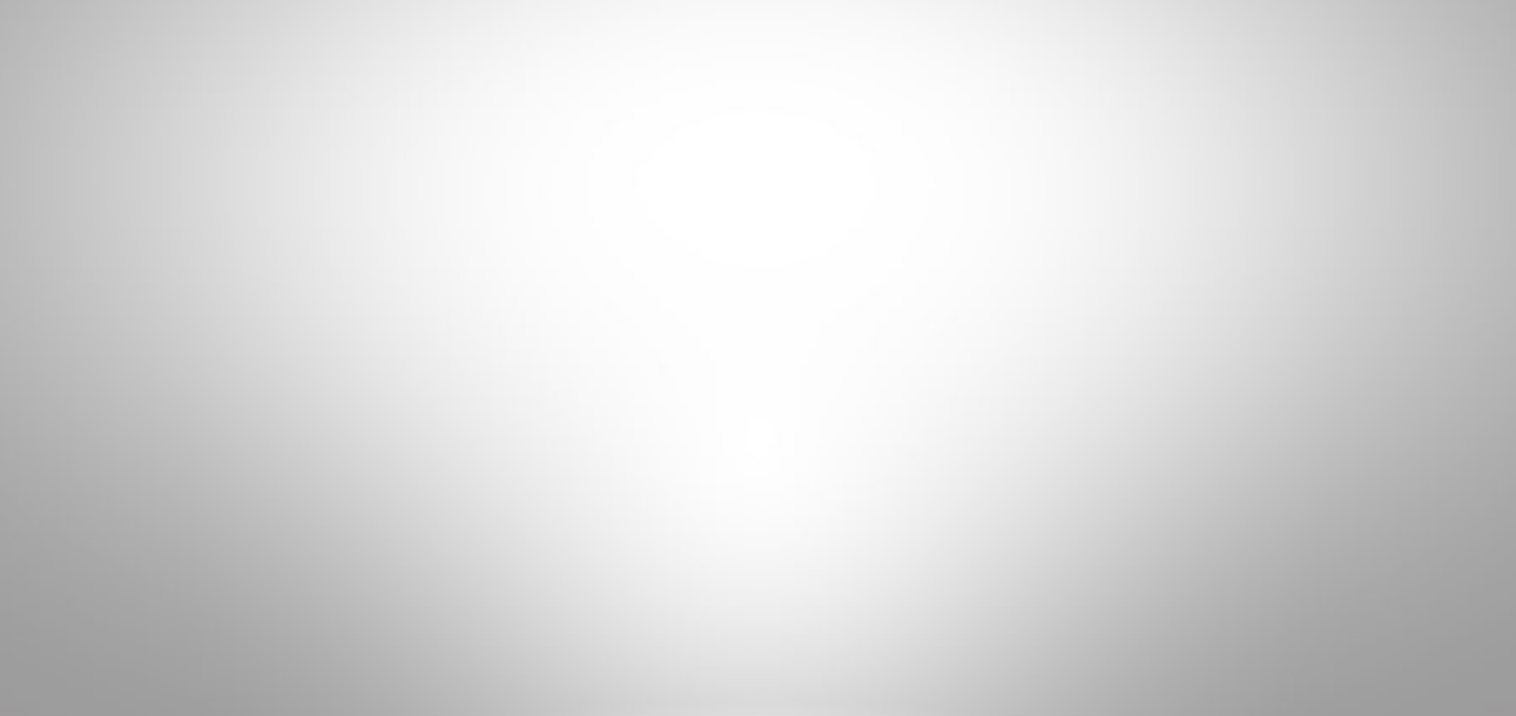scroll, scrollTop: 117, scrollLeft: 0, axis: vertical 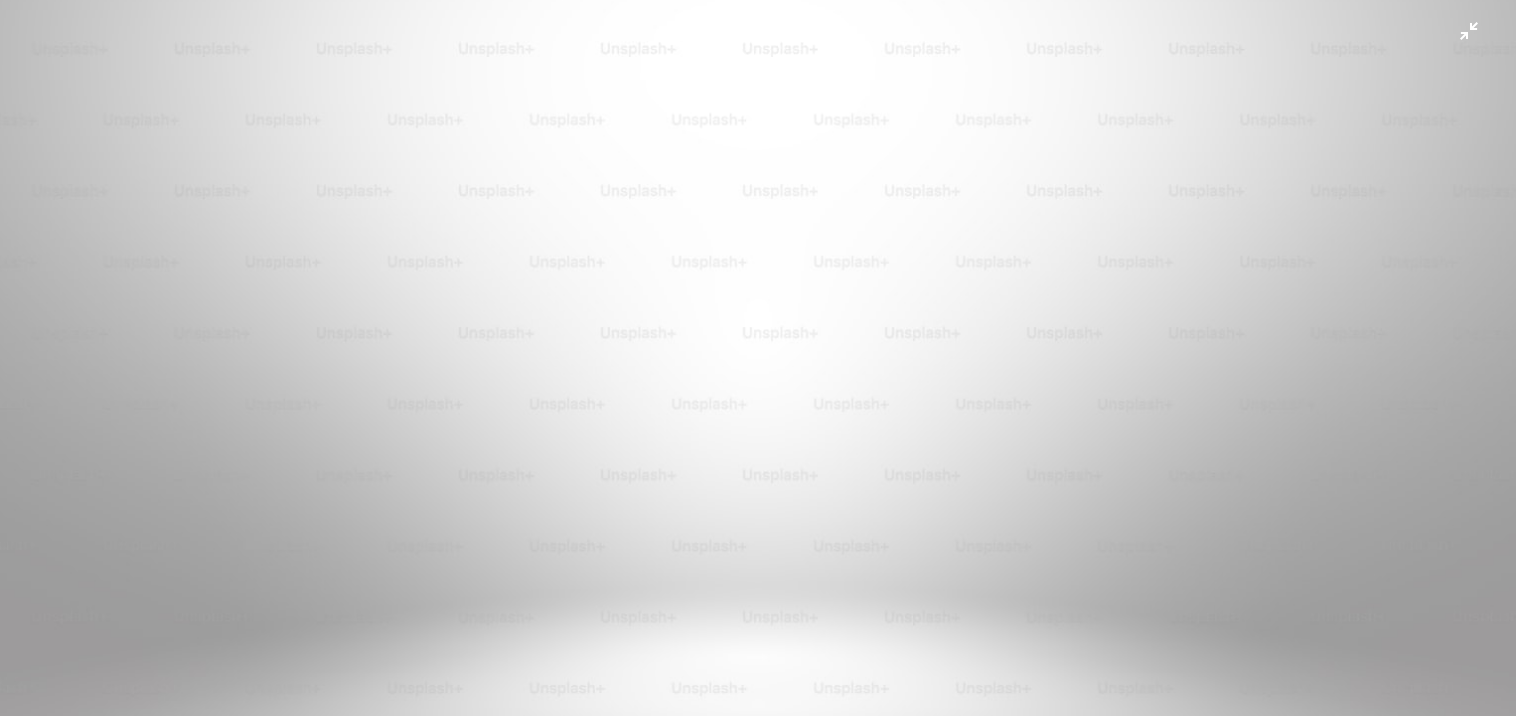 click at bounding box center (758, 356) 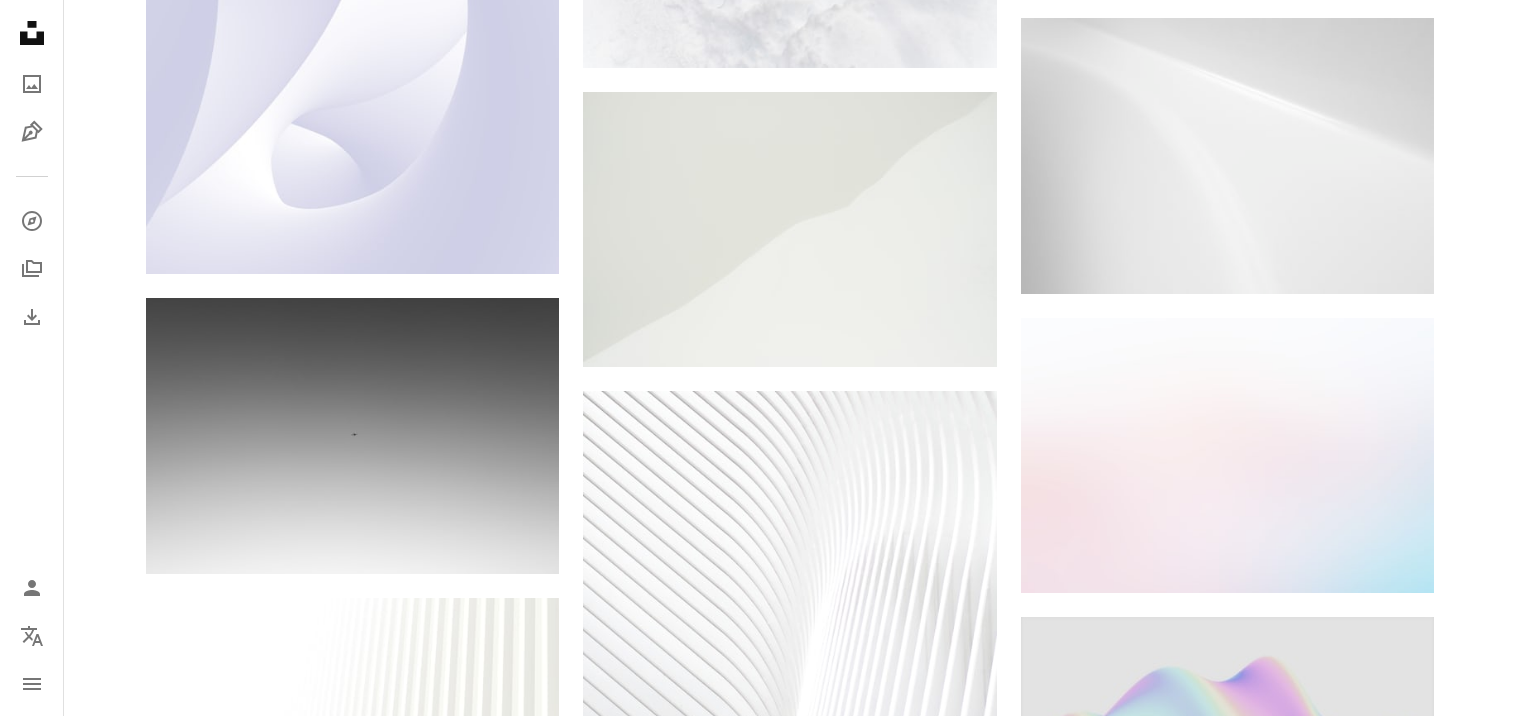 scroll, scrollTop: 1053, scrollLeft: 0, axis: vertical 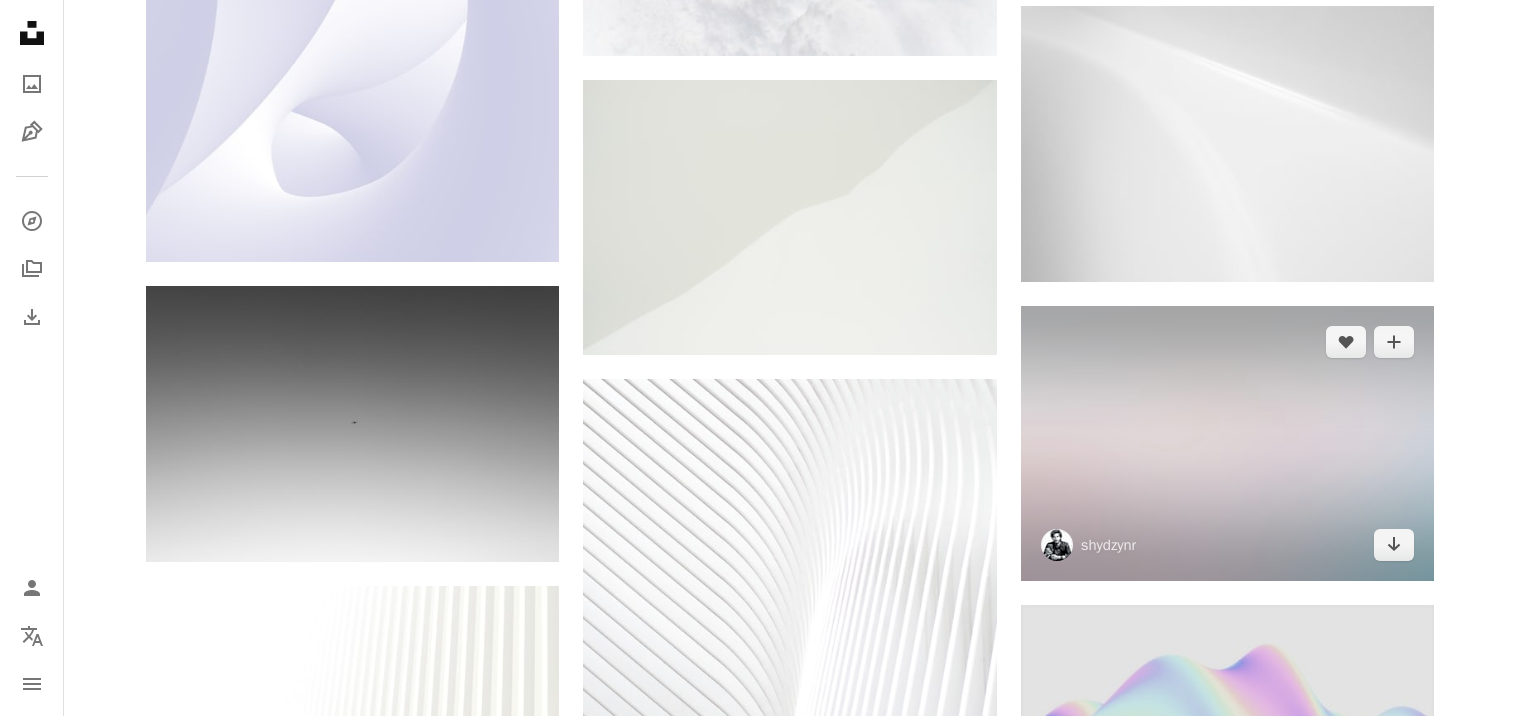 click at bounding box center (1227, 443) 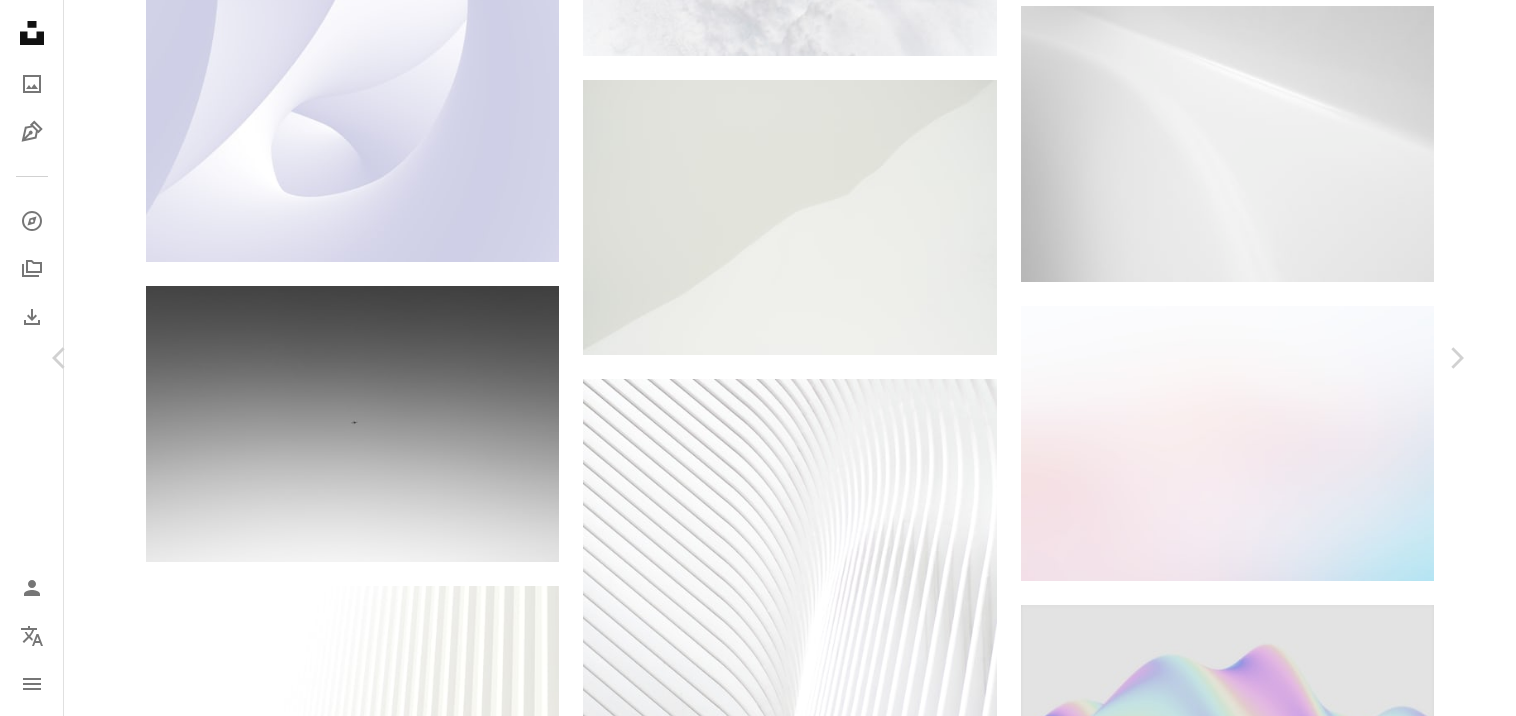click on "An X shape Chevron left Chevron right shydzynr shydzynr A heart A plus sign Download free Chevron down Zoom in Views 175,319 Downloads 3,705 A forward-right arrow Share Info icon Info More Actions Minimal Chic Neutrality background with glass morphism, gradient and noise Calendar outlined Published on [DATE] Safety Free to use under the Unsplash License background abstract 1,000,000+ Free Images texture gradient light grey white minimal Creative Images fog line blank glassmorphism shade copy space outdoors Creative Commons images Browse premium related images on iStock | Save 20% with code UNSPLASH20 View more on iStock ↗ Related images A heart A plus sign Codioful (Formerly Gradienta) Available for hire A checkmark inside of a circle Arrow pointing down A heart A plus sign Wim van 't Einde Available for hire A checkmark inside of a circle Arrow pointing down Plus sign for Unsplash+ A heart A plus sign Getty Images For Unsplash+ A lock For" at bounding box center [758, 3998] 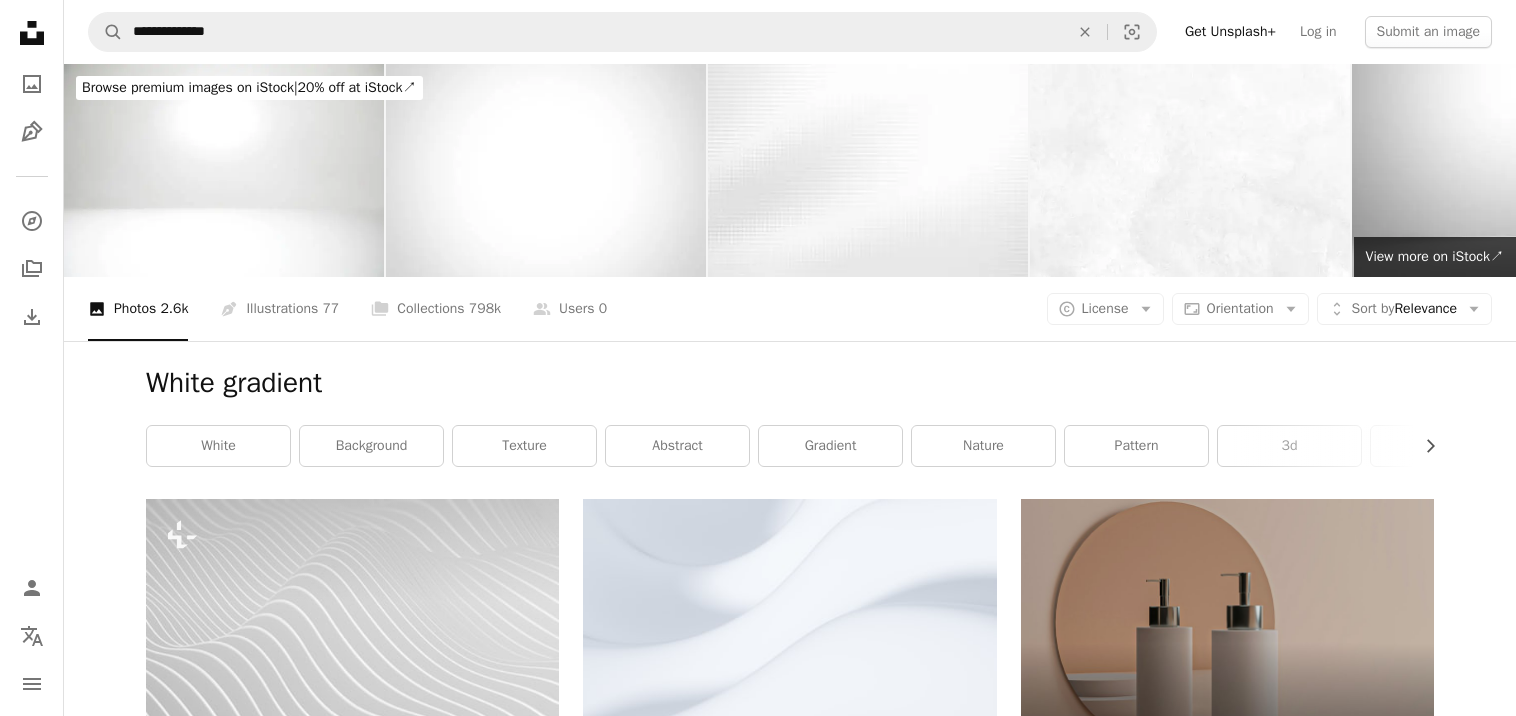 scroll, scrollTop: 0, scrollLeft: 0, axis: both 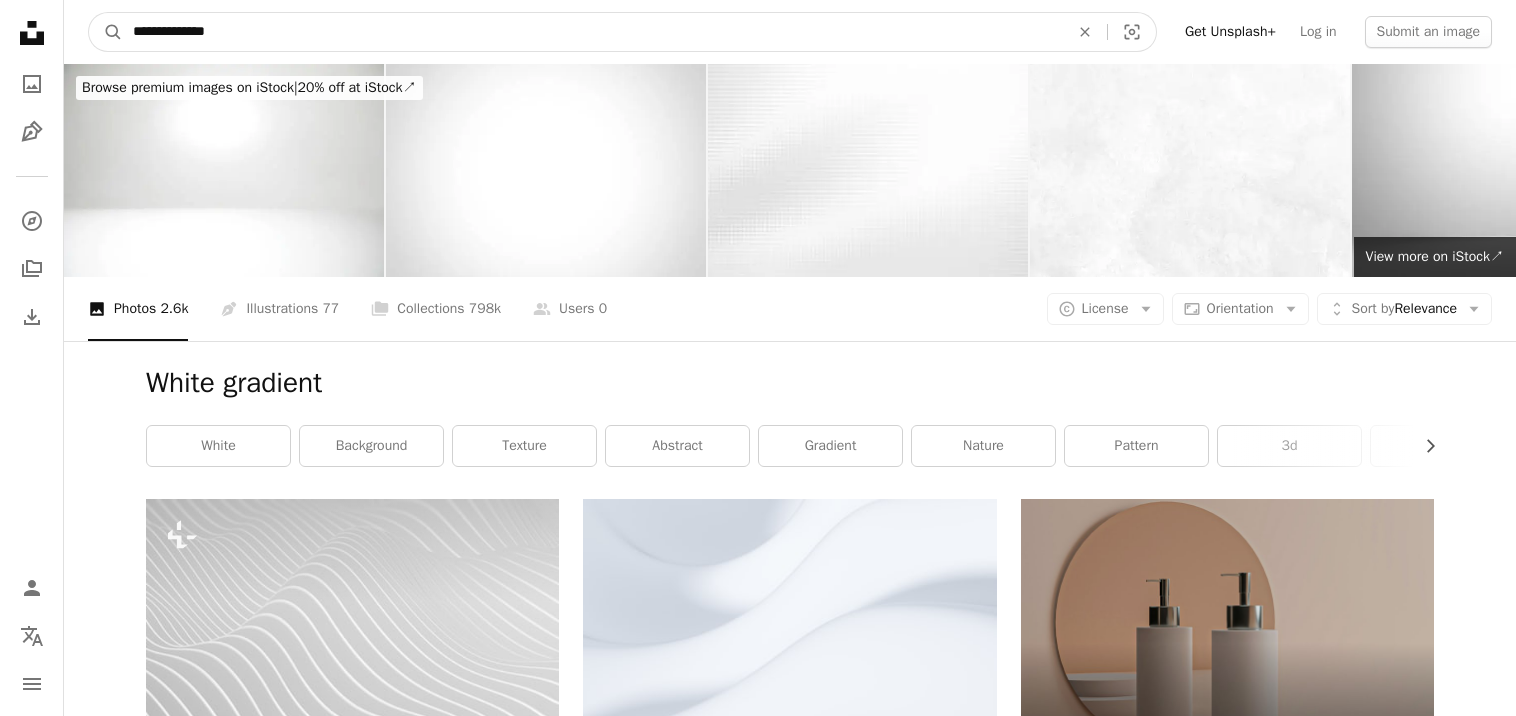 click on "**********" at bounding box center (593, 32) 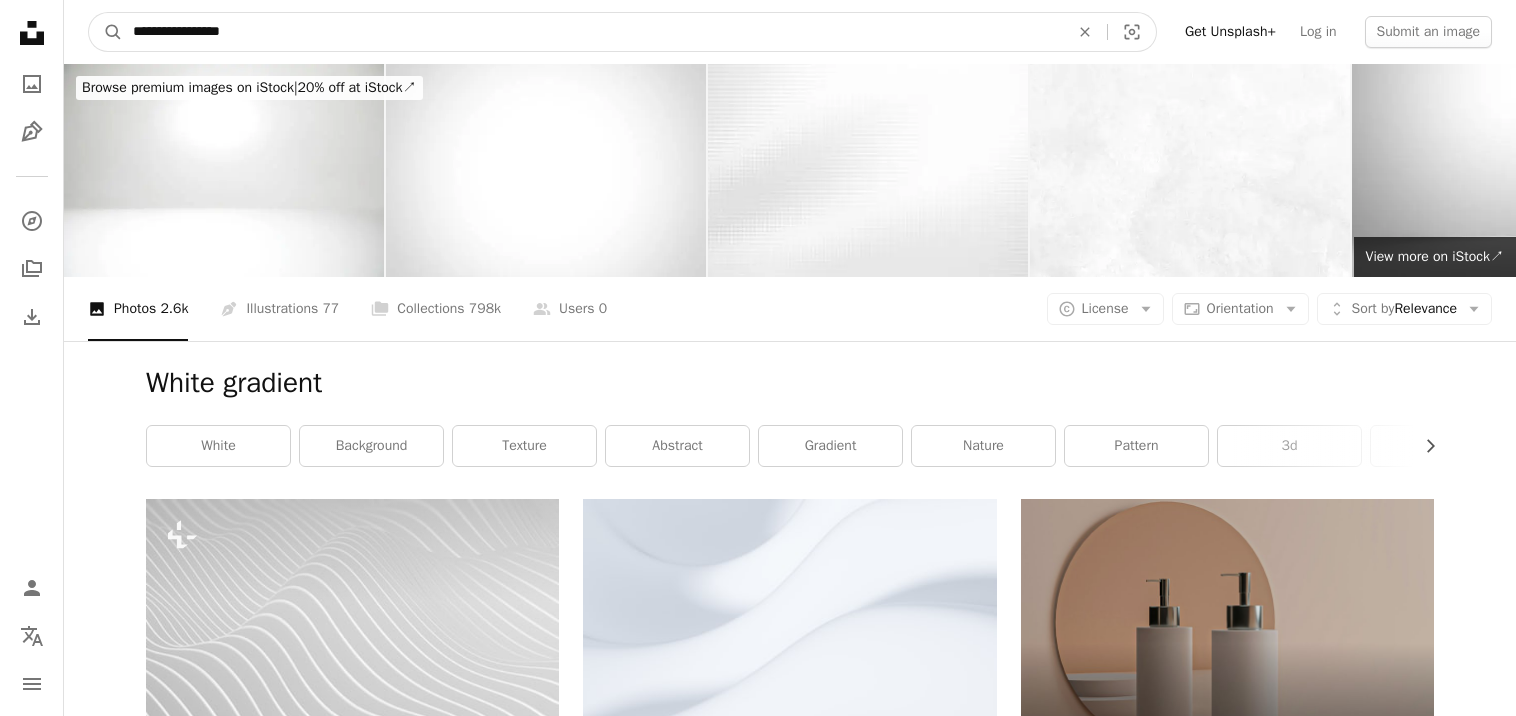 type on "**********" 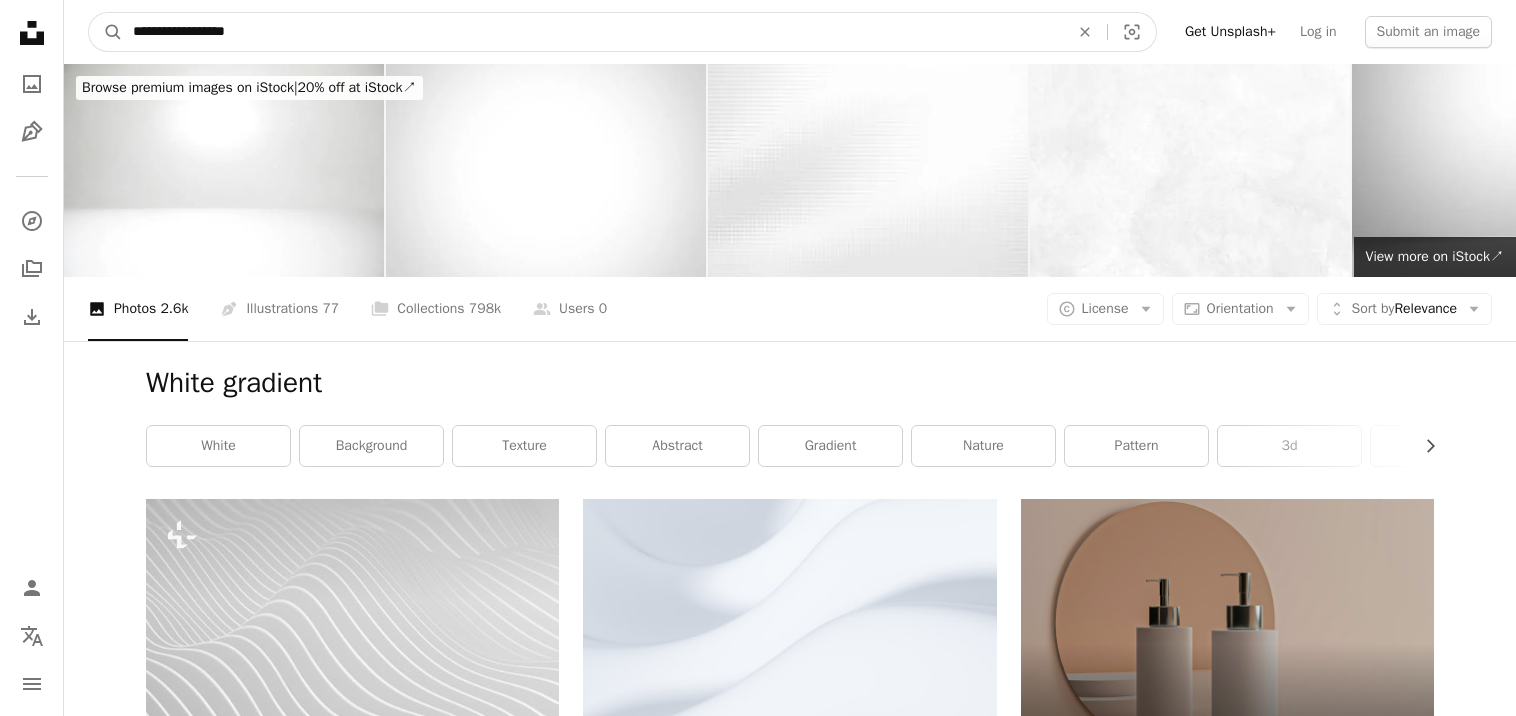 click on "A magnifying glass" at bounding box center (106, 32) 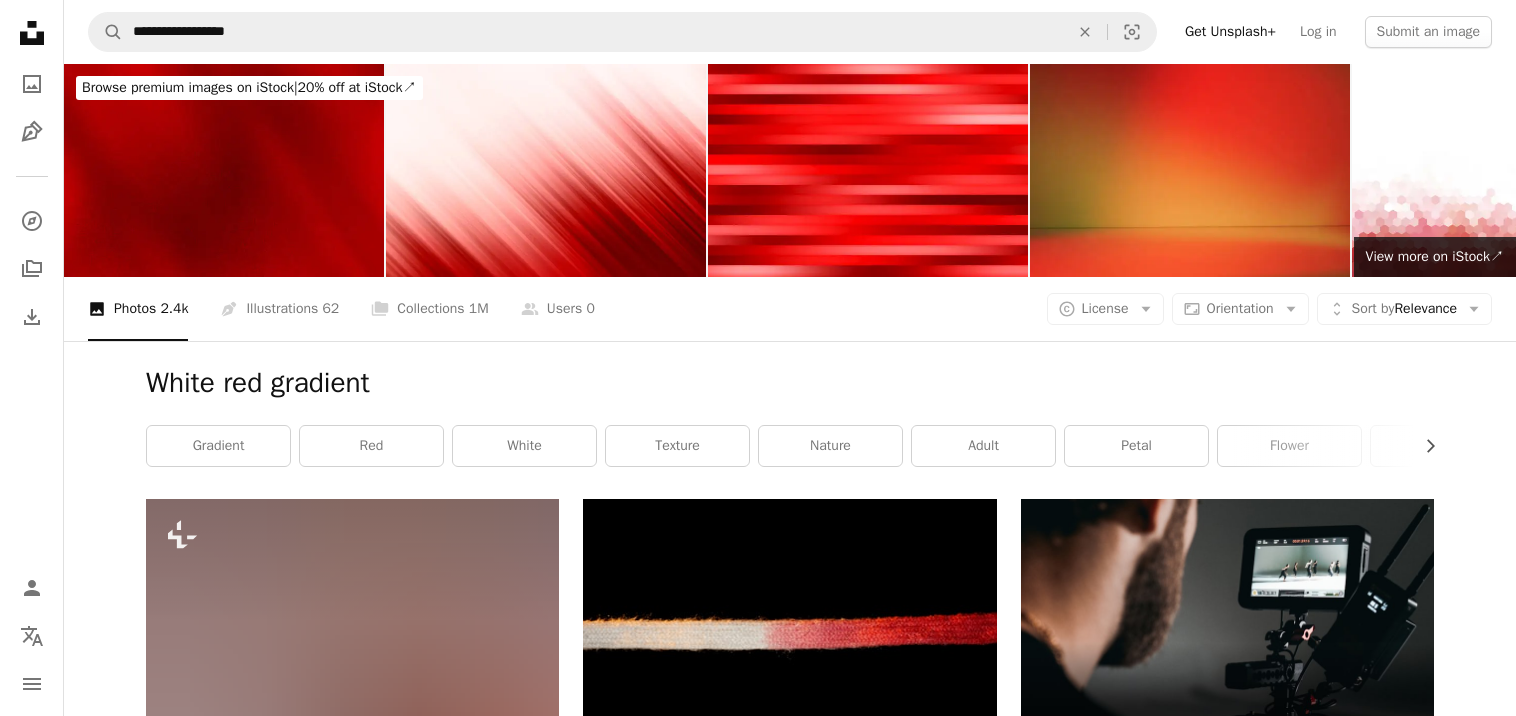 scroll, scrollTop: 0, scrollLeft: 0, axis: both 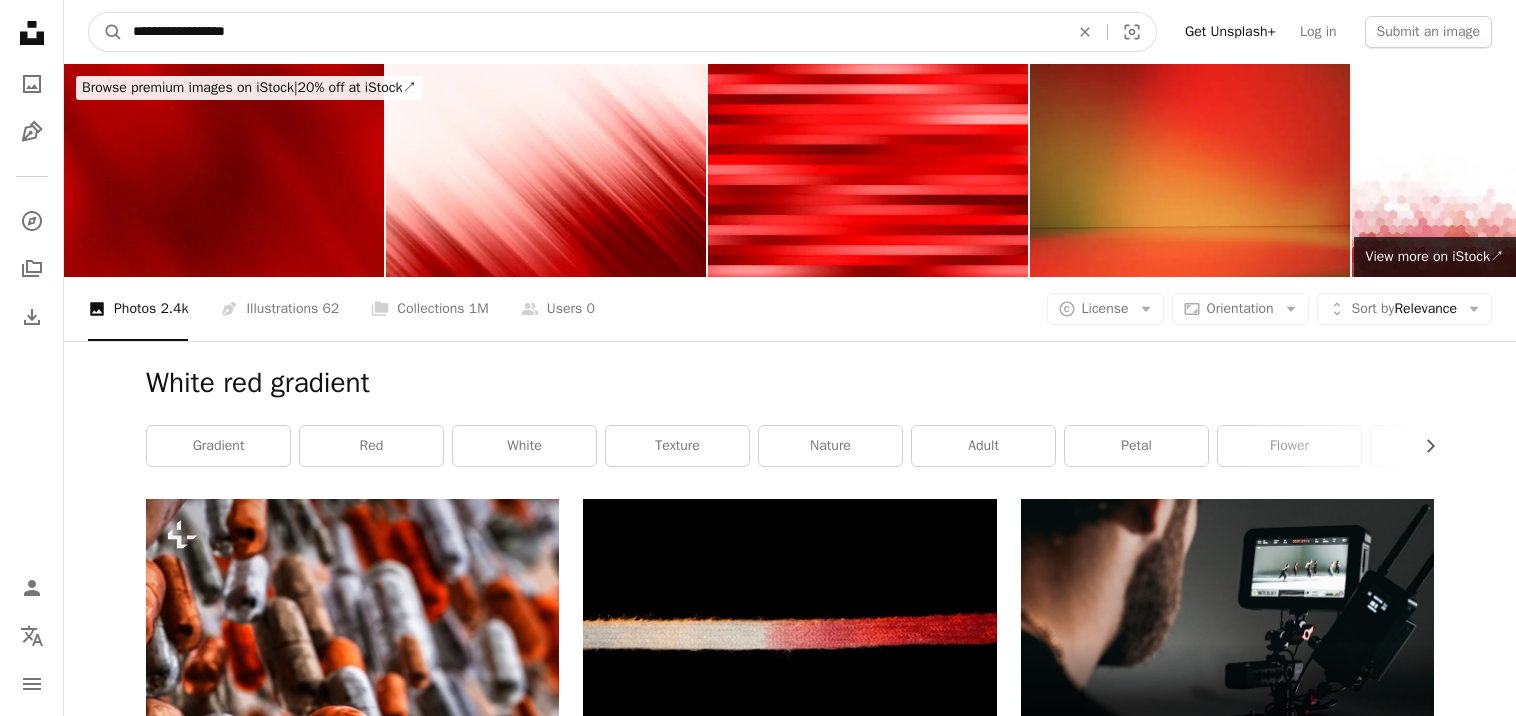 drag, startPoint x: 191, startPoint y: 29, endPoint x: 74, endPoint y: 28, distance: 117.00427 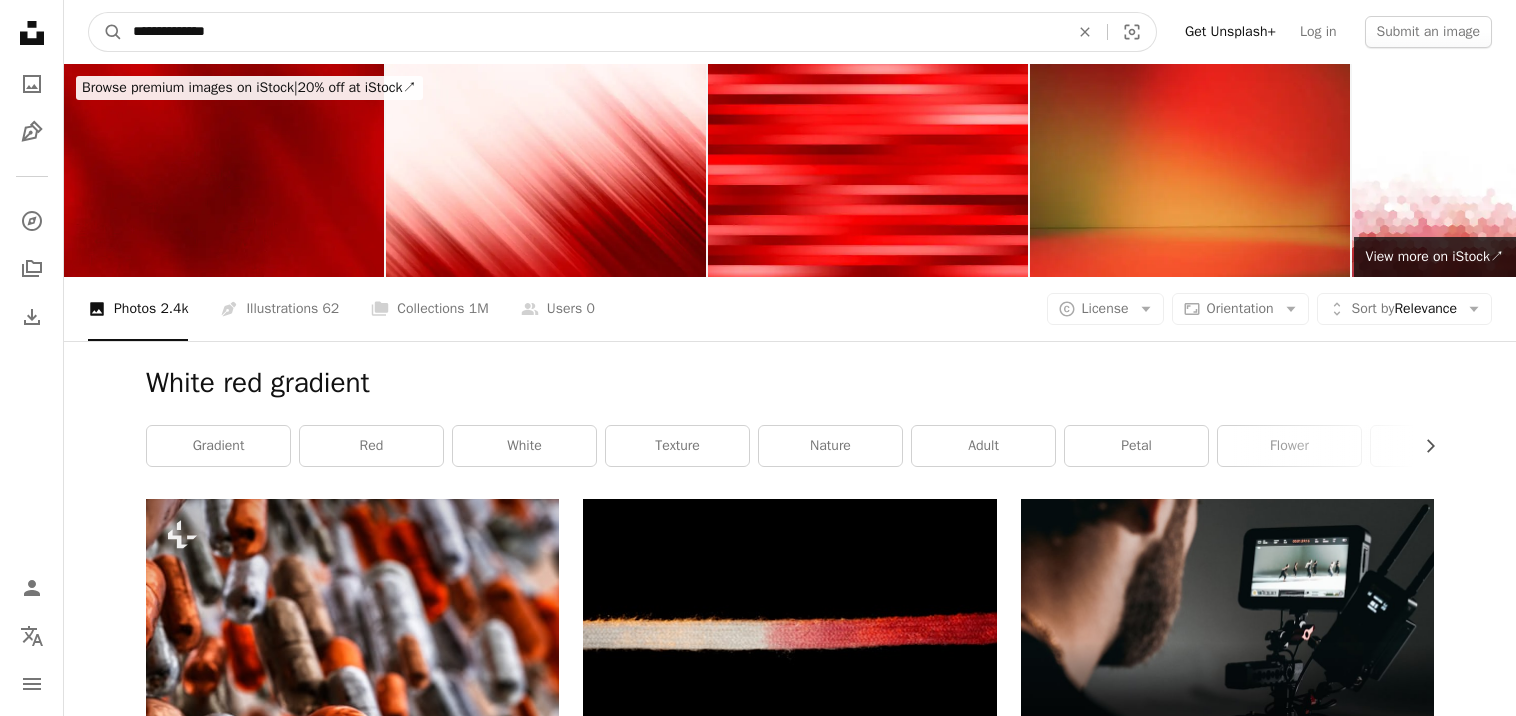 type on "**********" 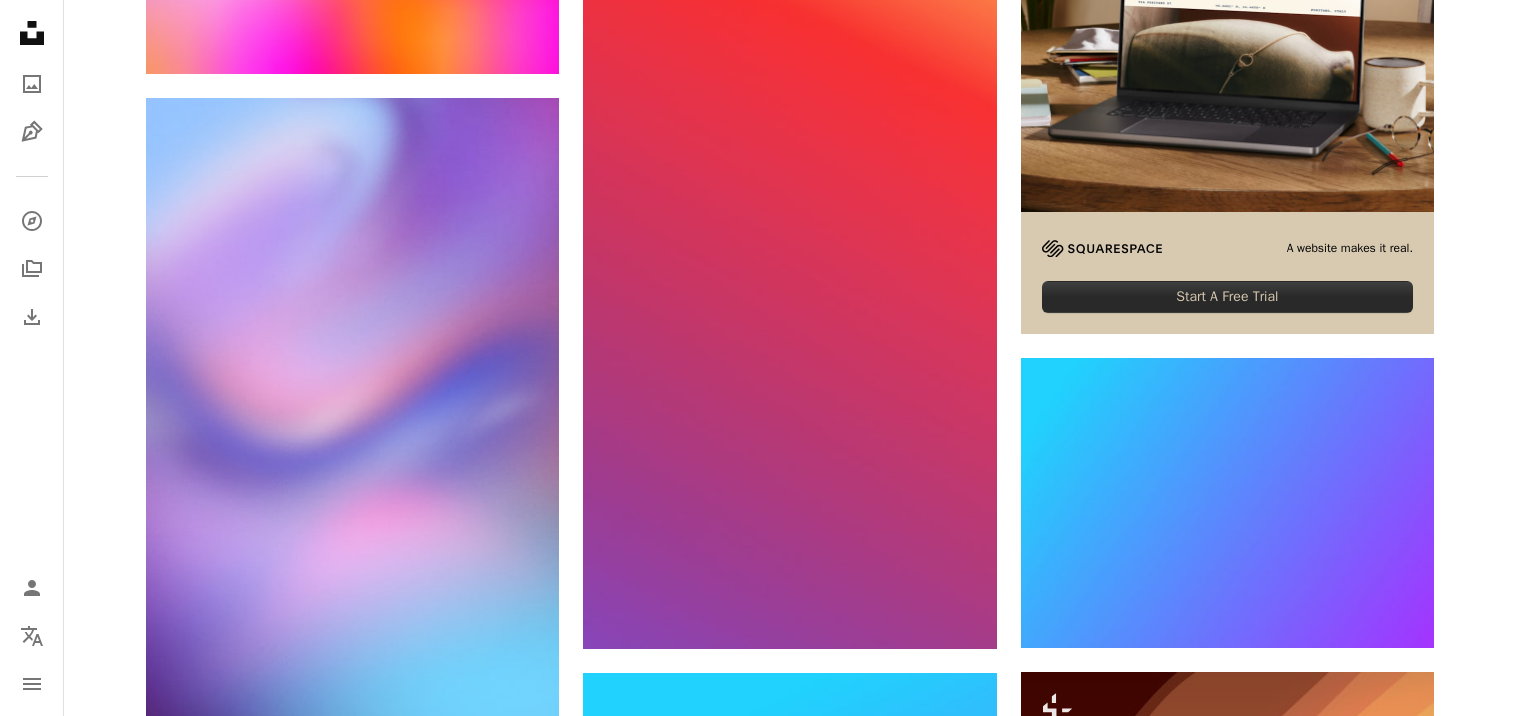 scroll, scrollTop: 700, scrollLeft: 0, axis: vertical 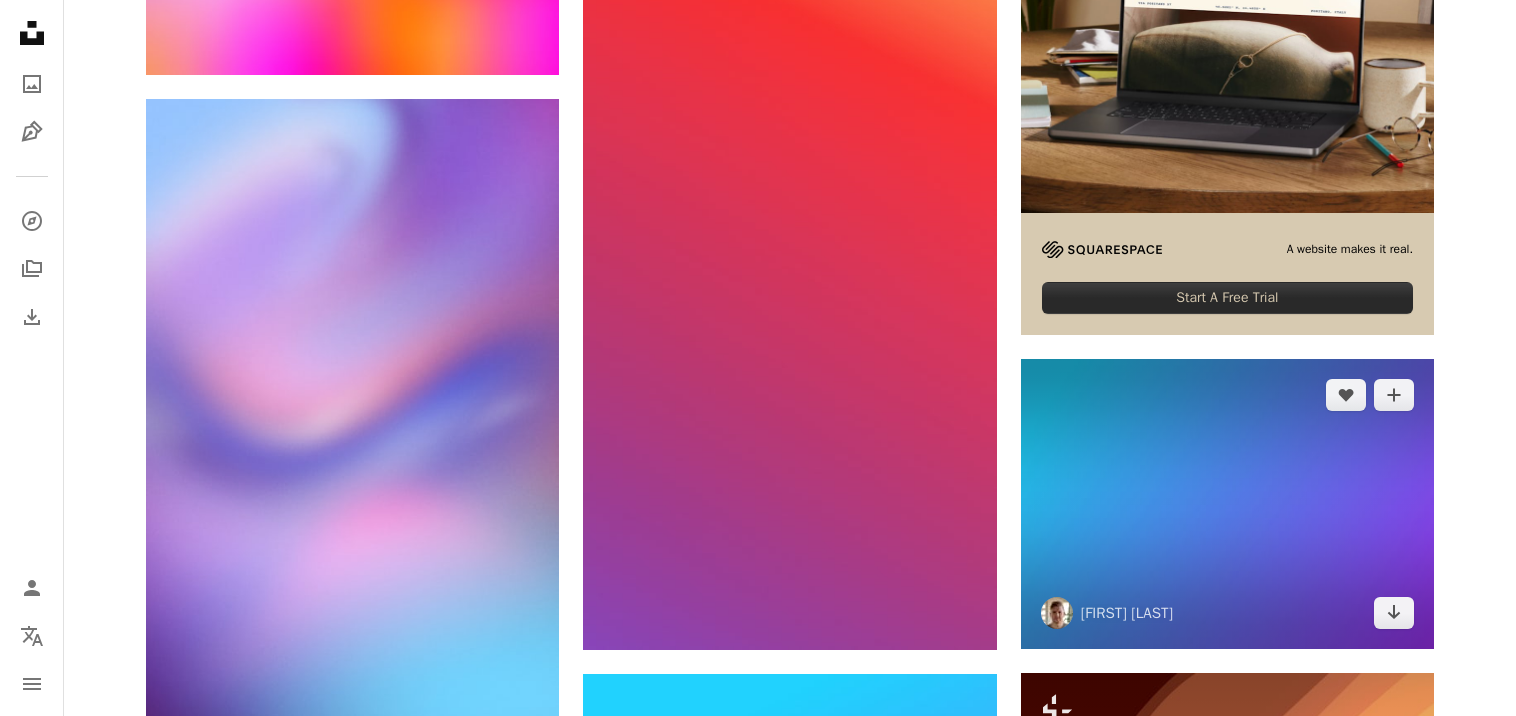 click at bounding box center (1227, 503) 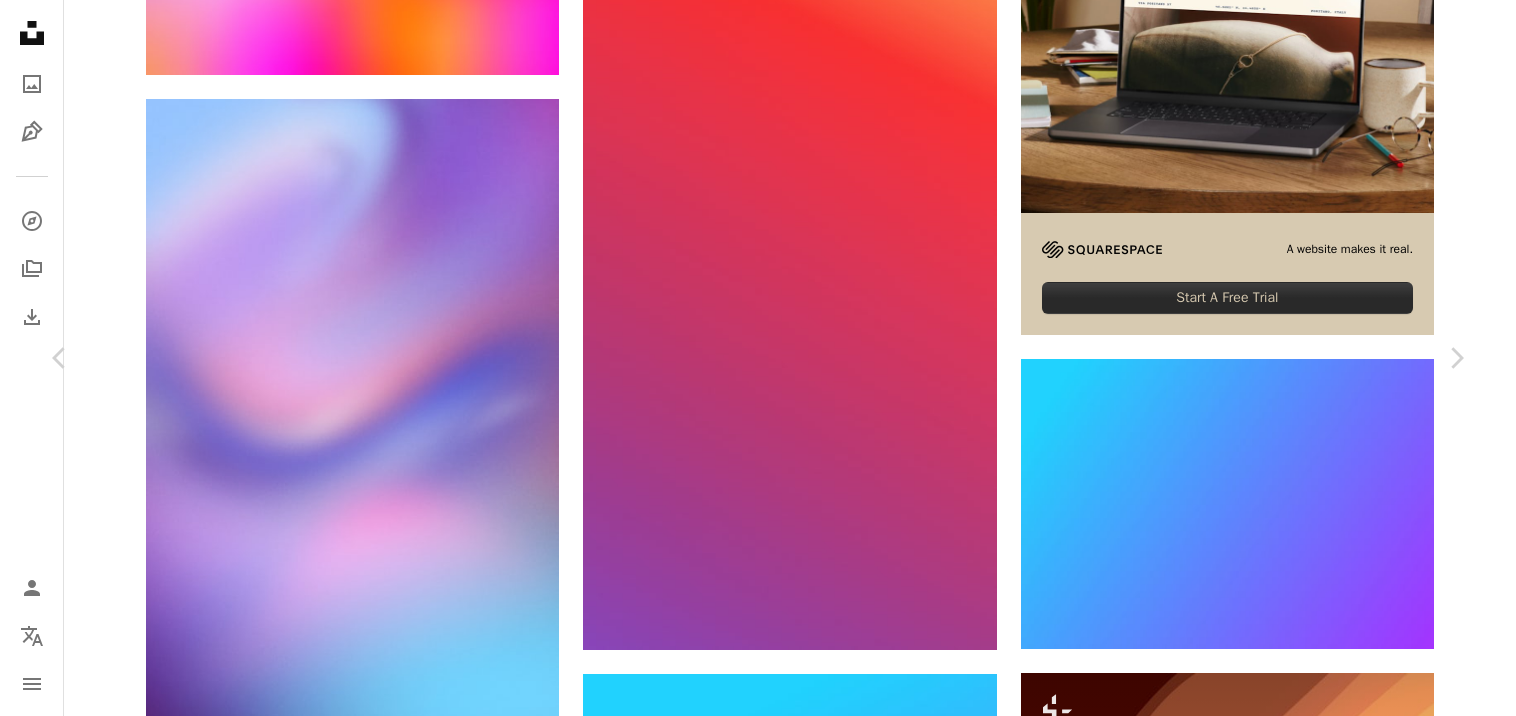 scroll, scrollTop: 5266, scrollLeft: 0, axis: vertical 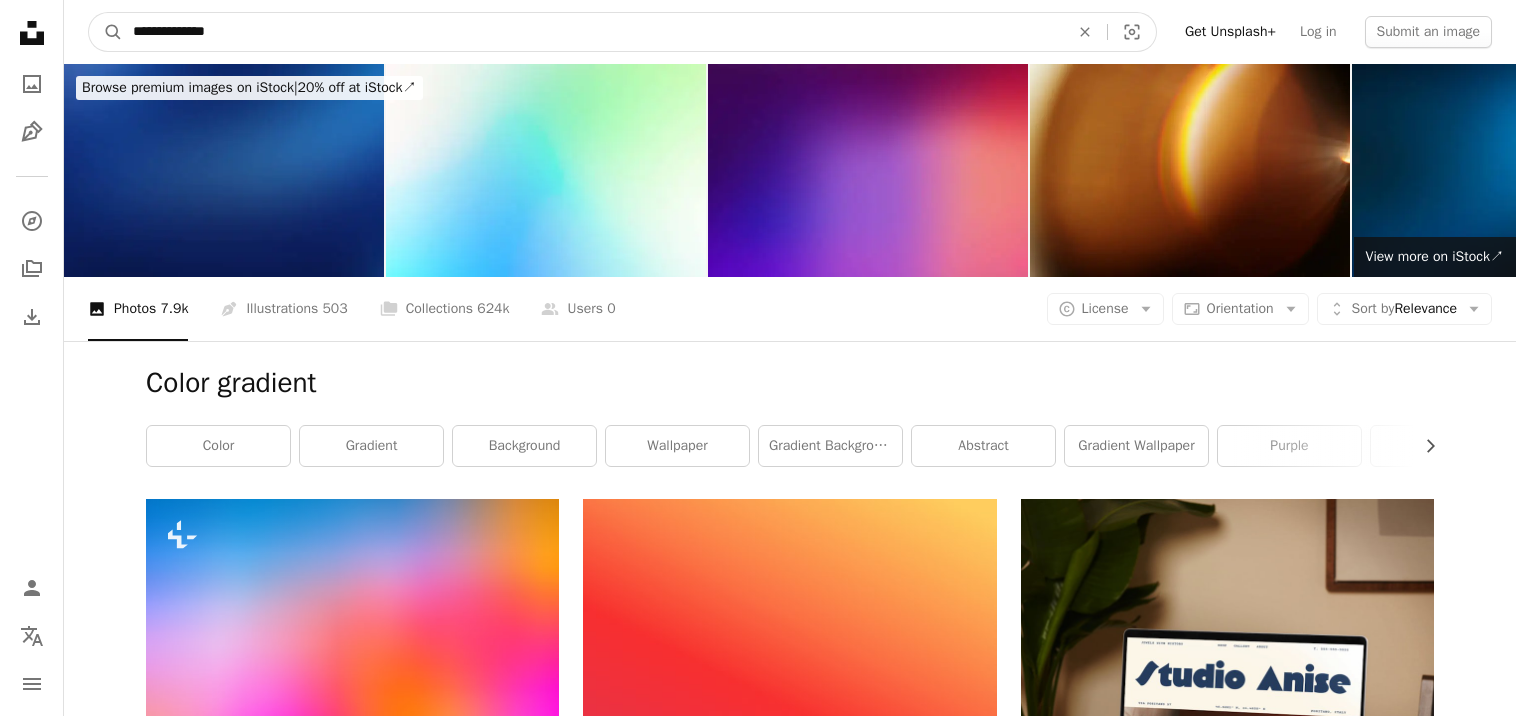 click on "**********" at bounding box center [593, 32] 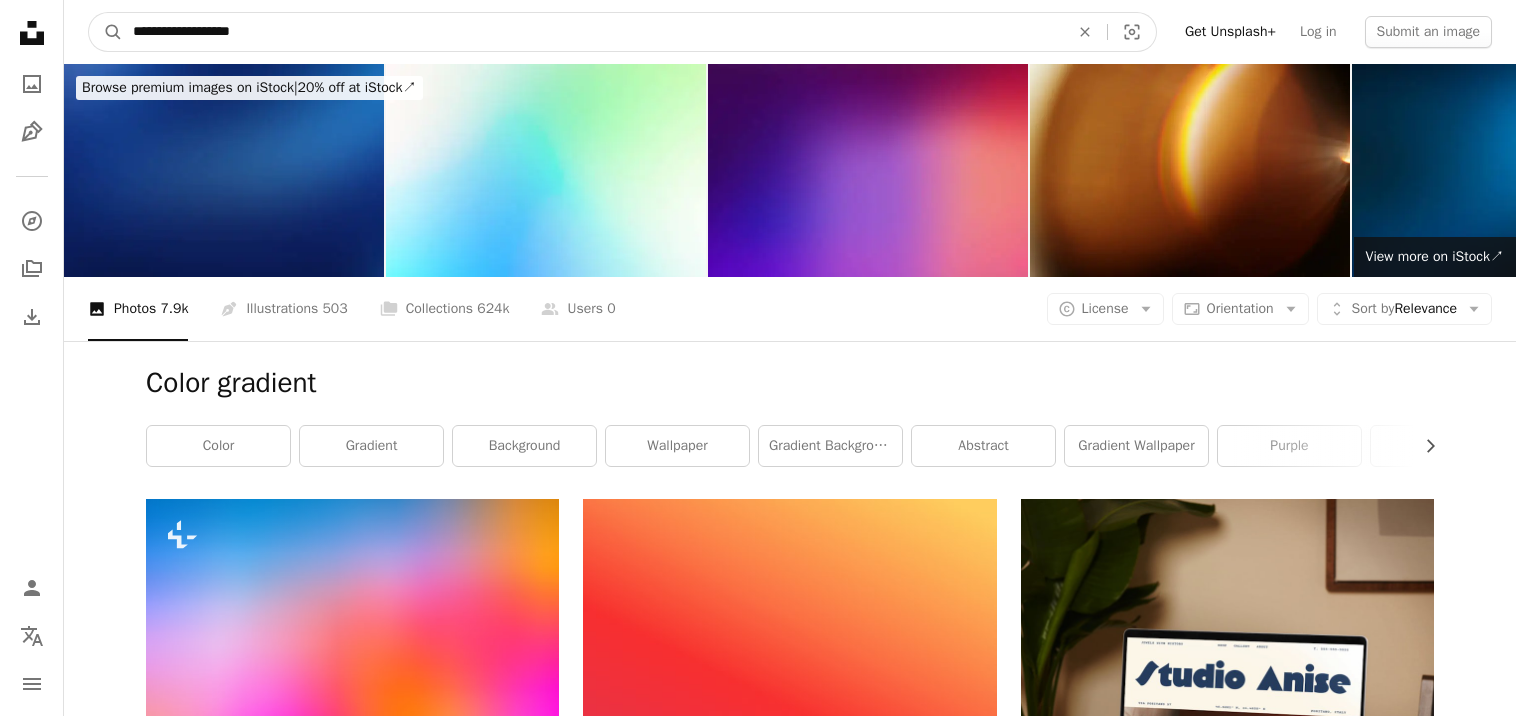 type on "**********" 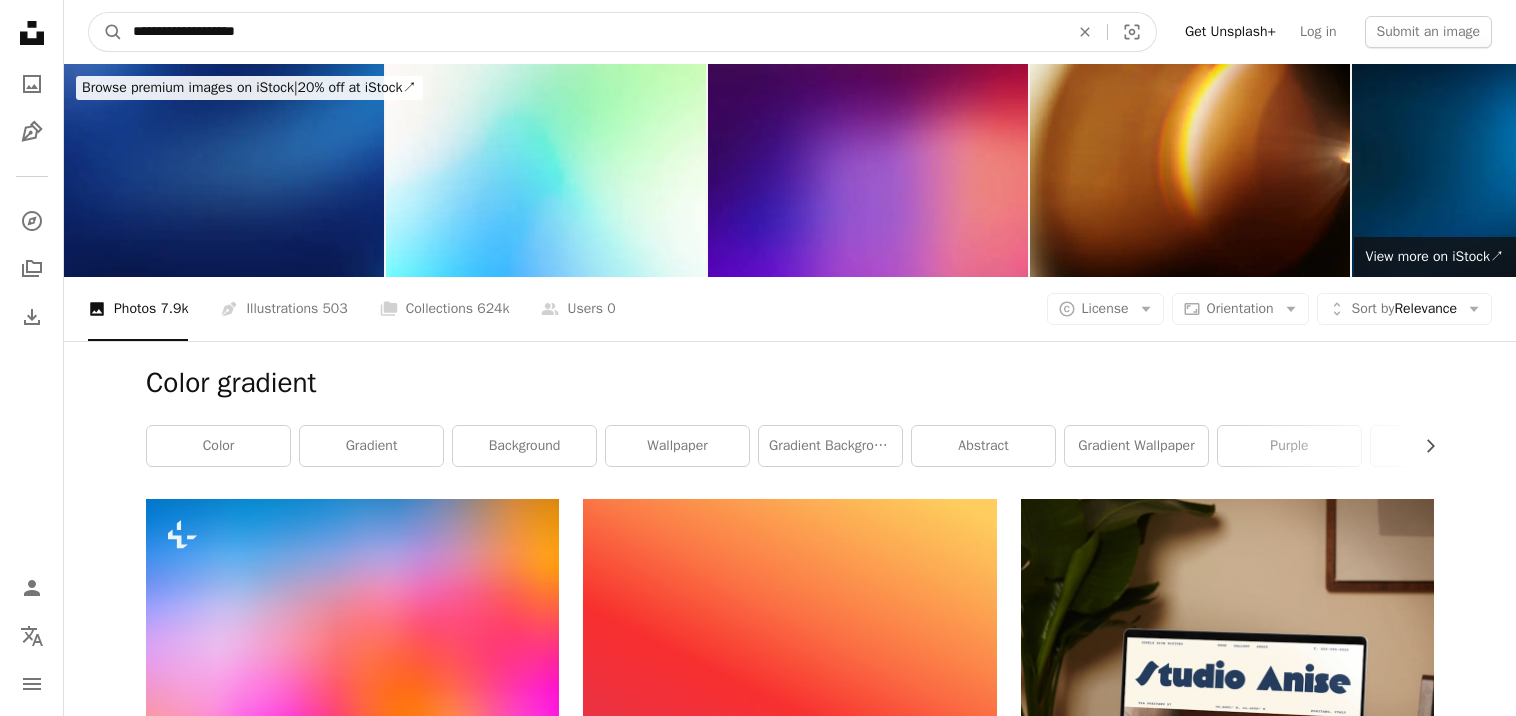 click on "A magnifying glass" at bounding box center (106, 32) 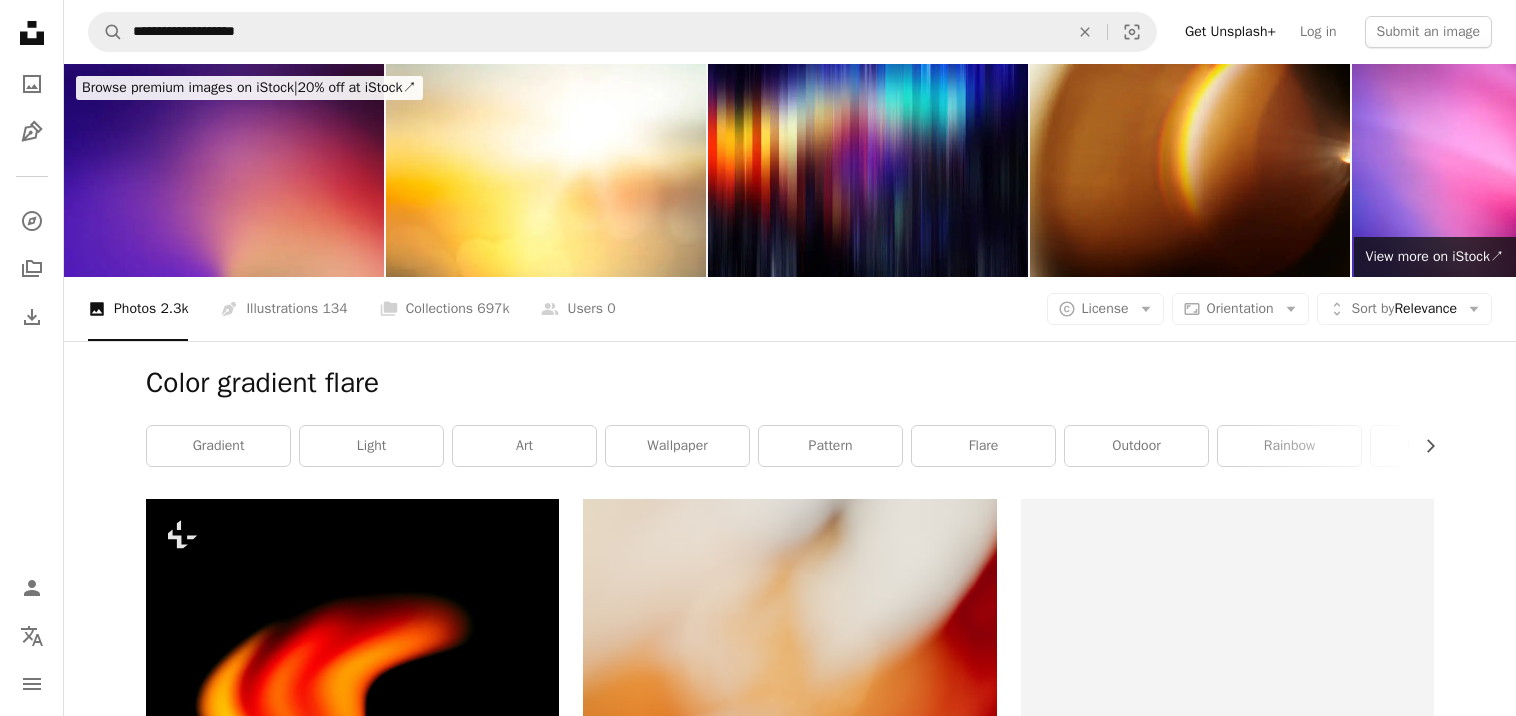 scroll, scrollTop: 0, scrollLeft: 0, axis: both 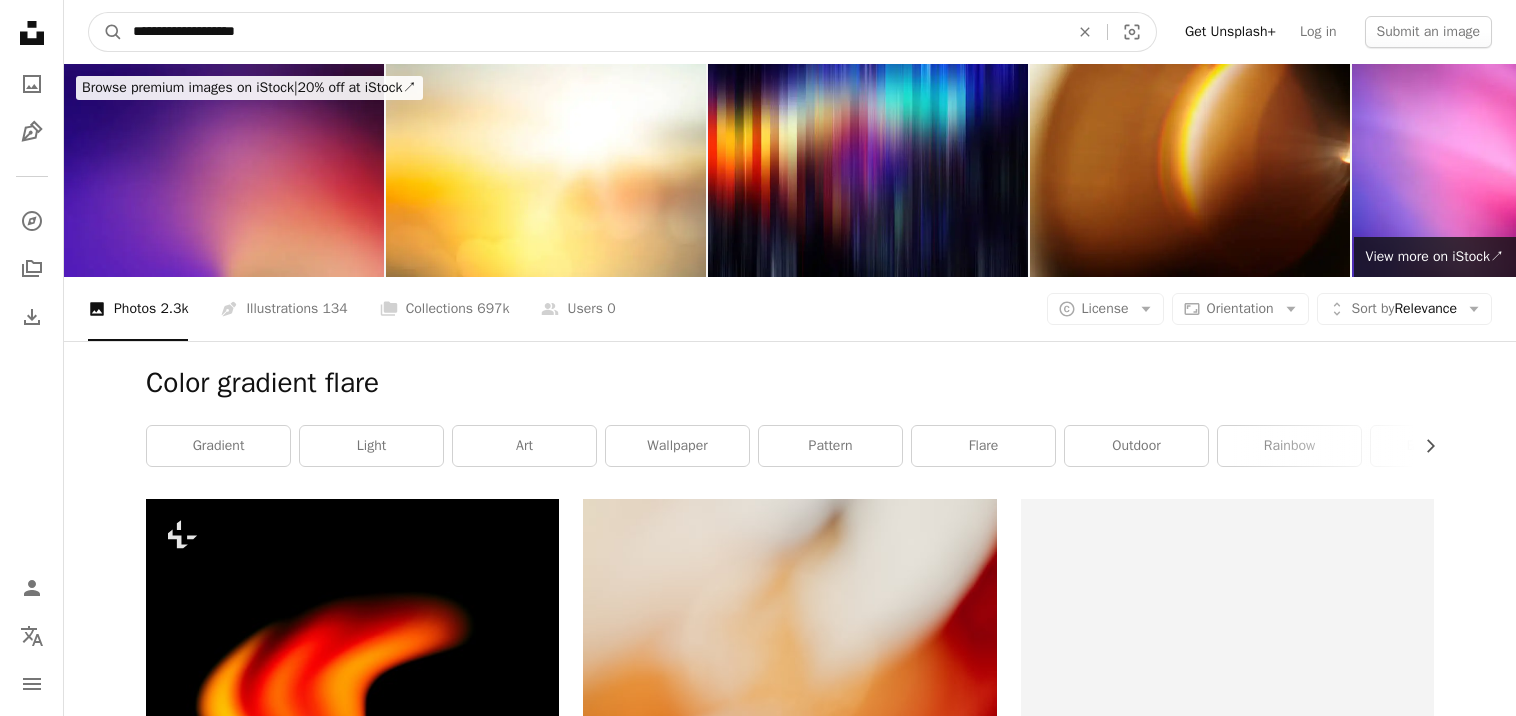 drag, startPoint x: 226, startPoint y: 25, endPoint x: -19, endPoint y: 31, distance: 245.07346 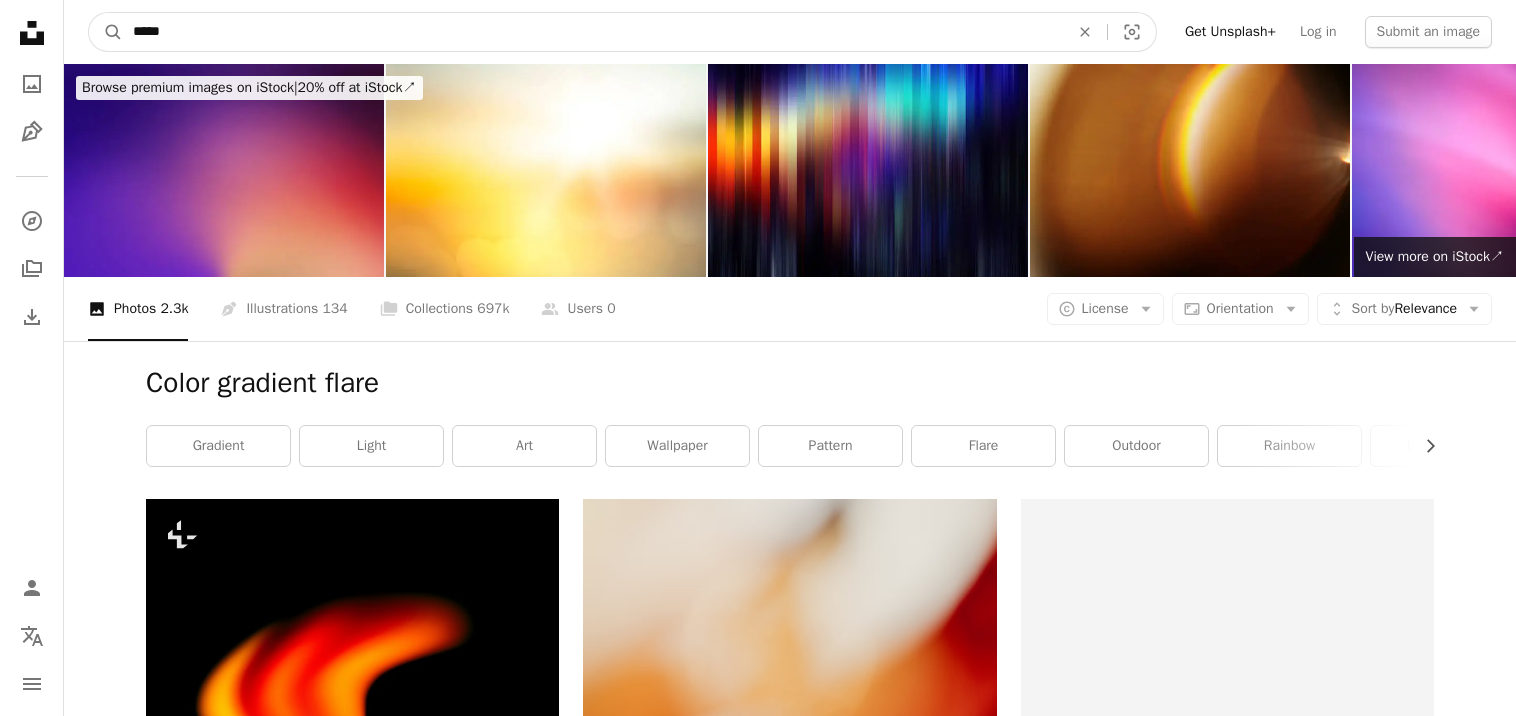 click on "A magnifying glass" at bounding box center [106, 32] 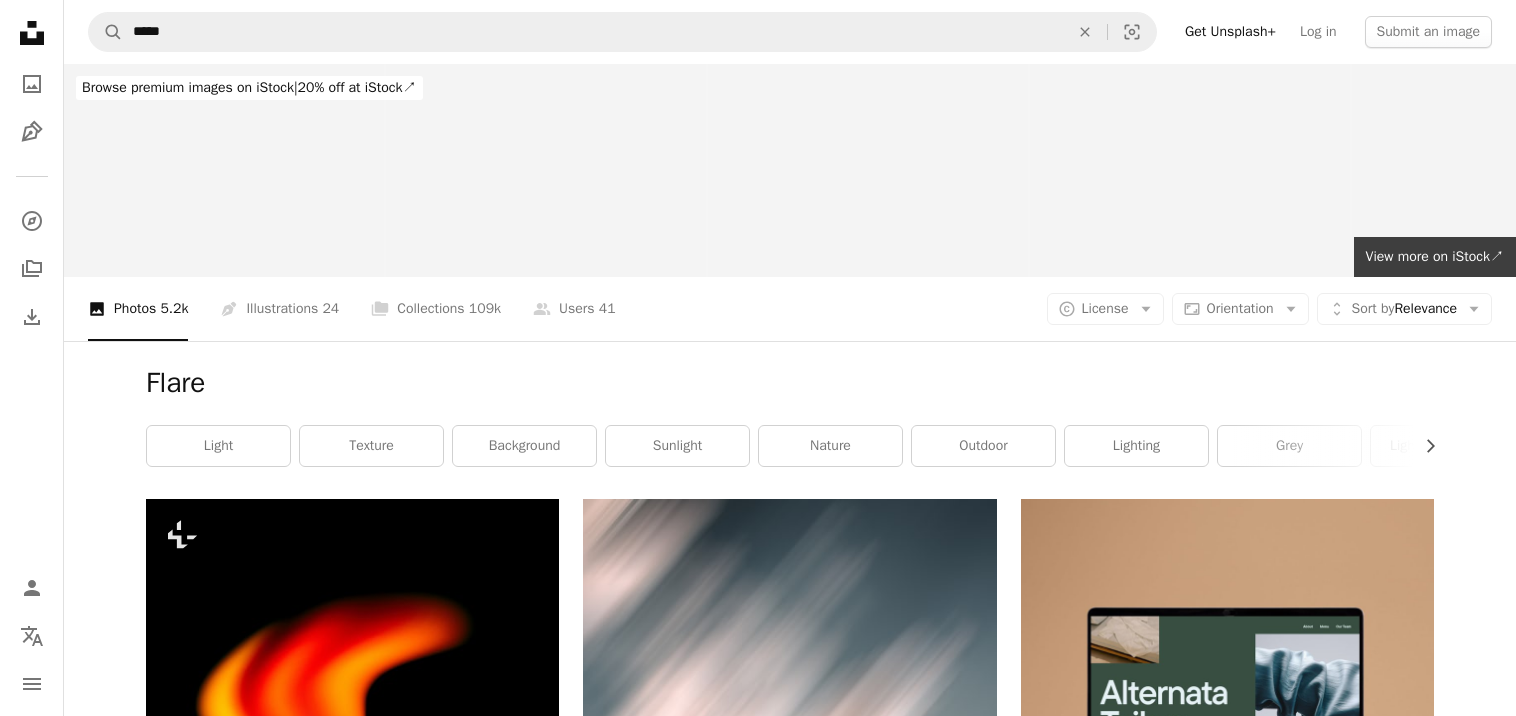 scroll, scrollTop: 0, scrollLeft: 0, axis: both 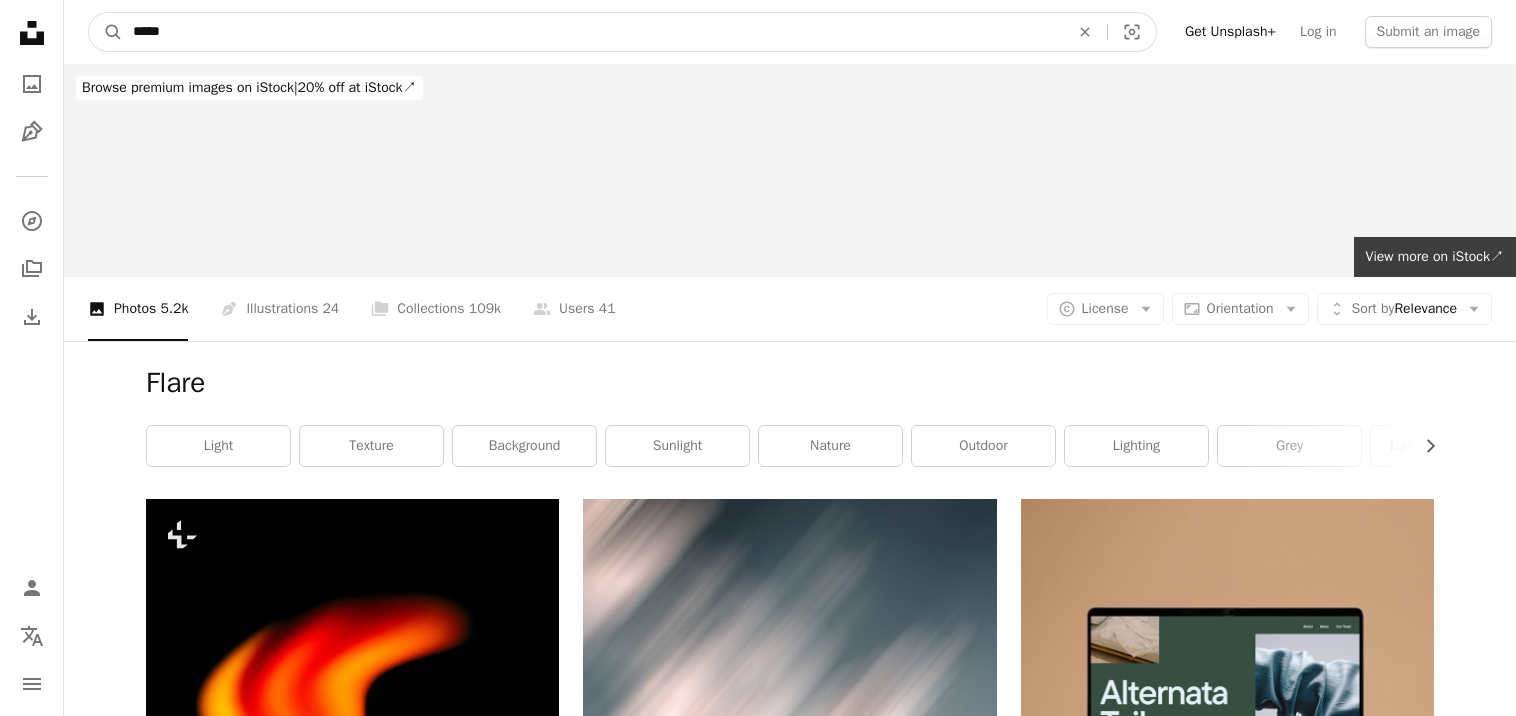 click on "*****" at bounding box center [593, 32] 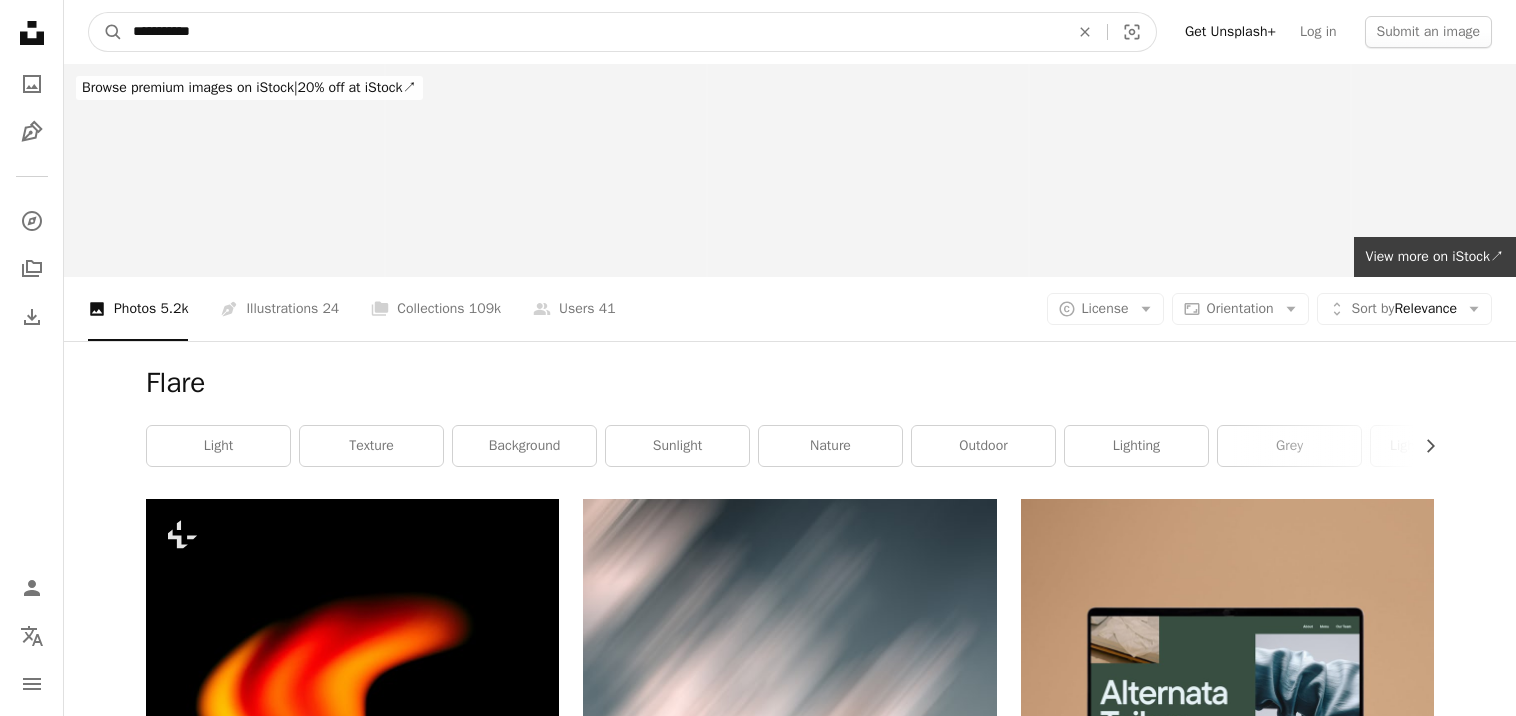 type on "**********" 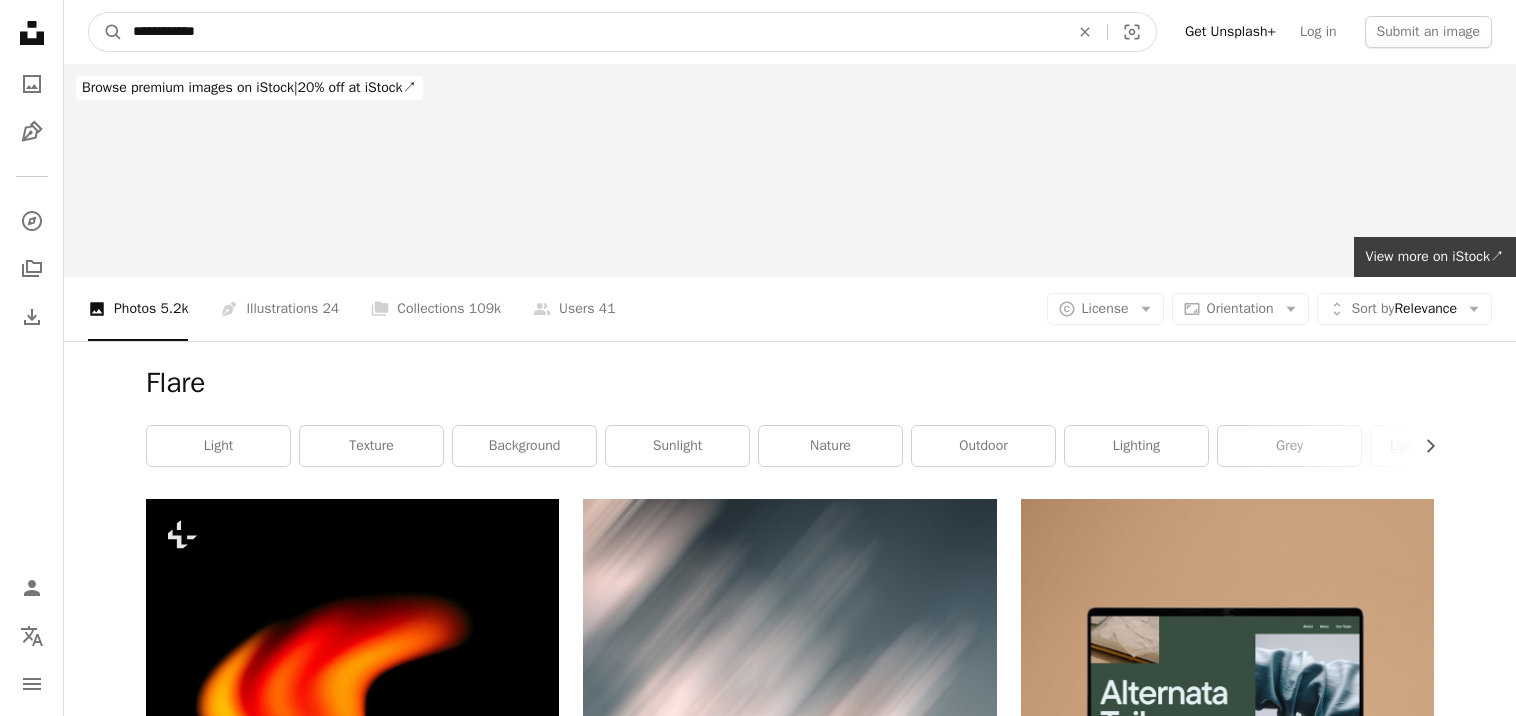 click on "A magnifying glass" at bounding box center [106, 32] 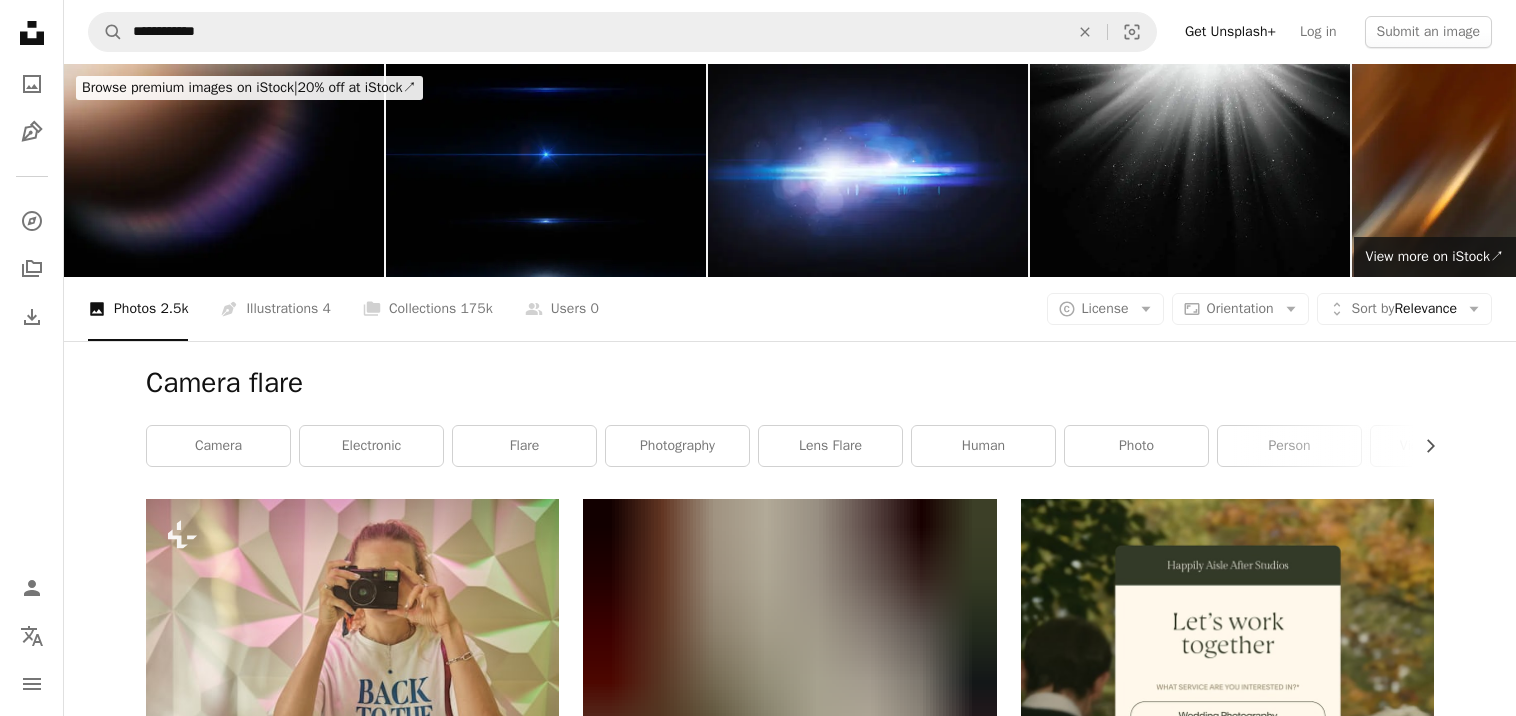 scroll, scrollTop: 0, scrollLeft: 0, axis: both 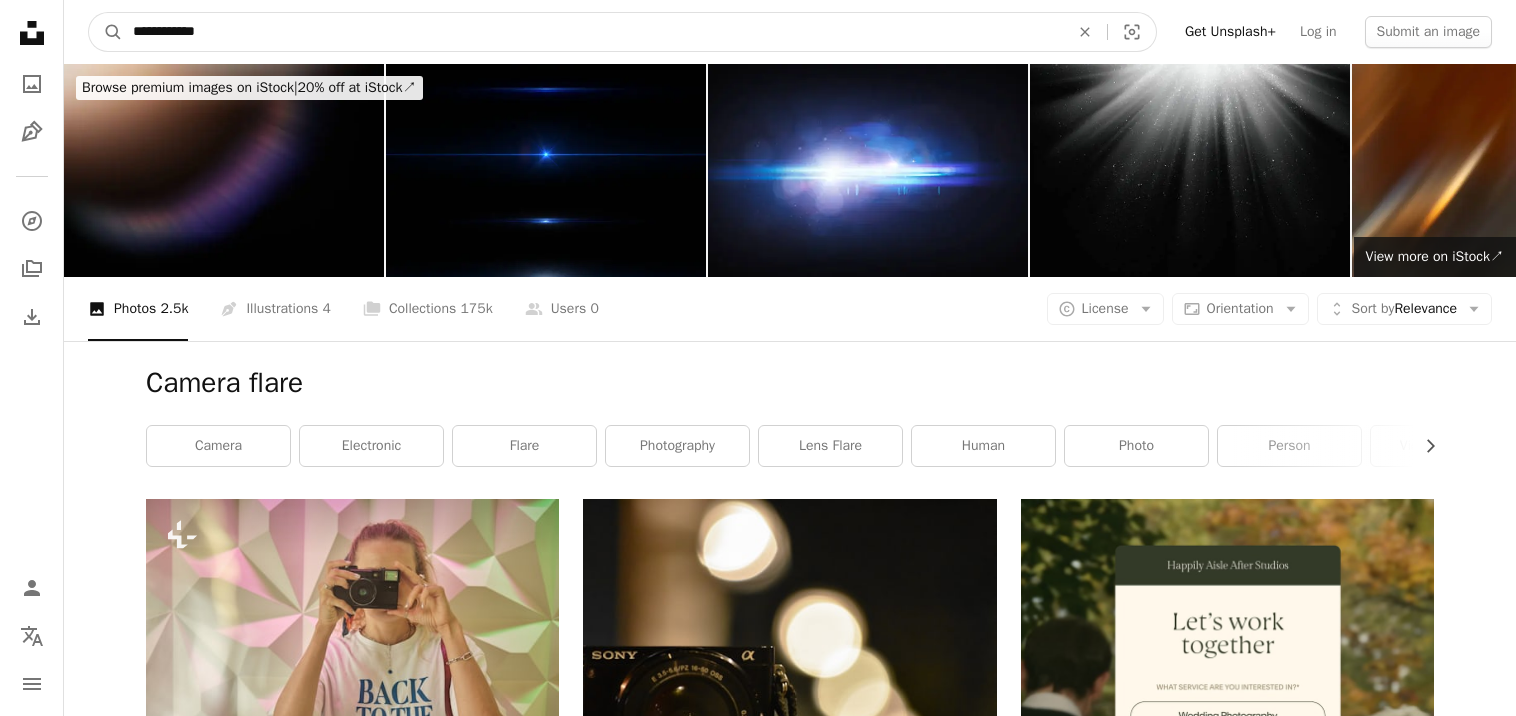 click on "**********" at bounding box center (593, 32) 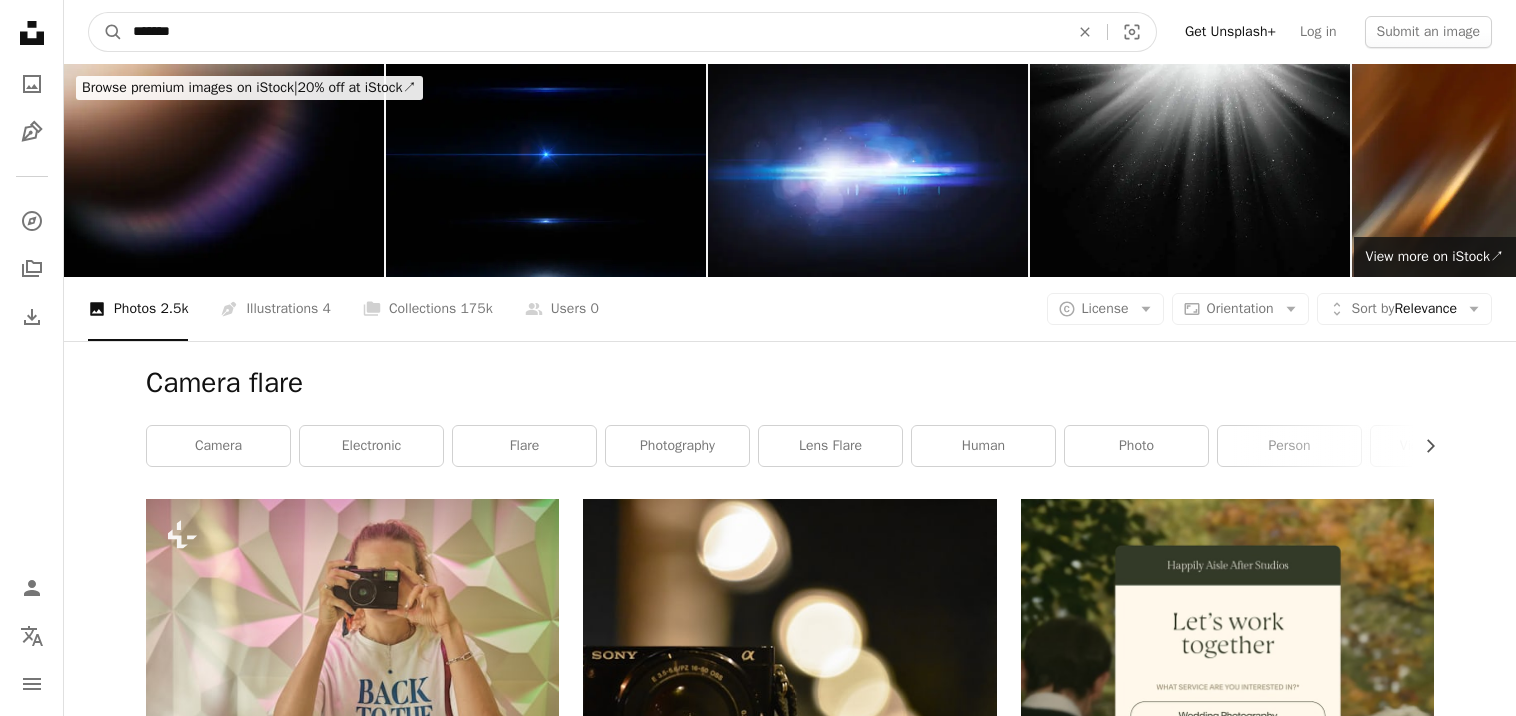 type on "*******" 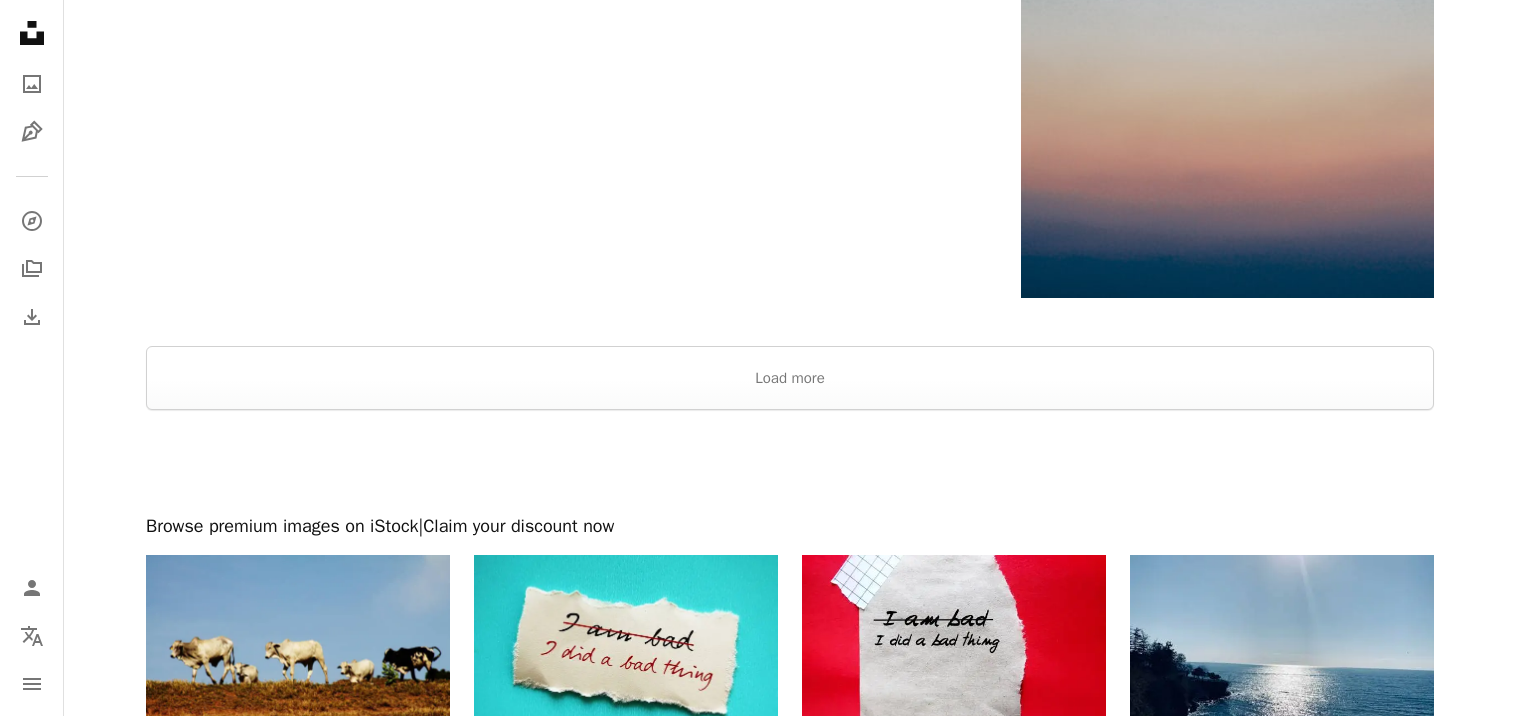 scroll, scrollTop: 3734, scrollLeft: 0, axis: vertical 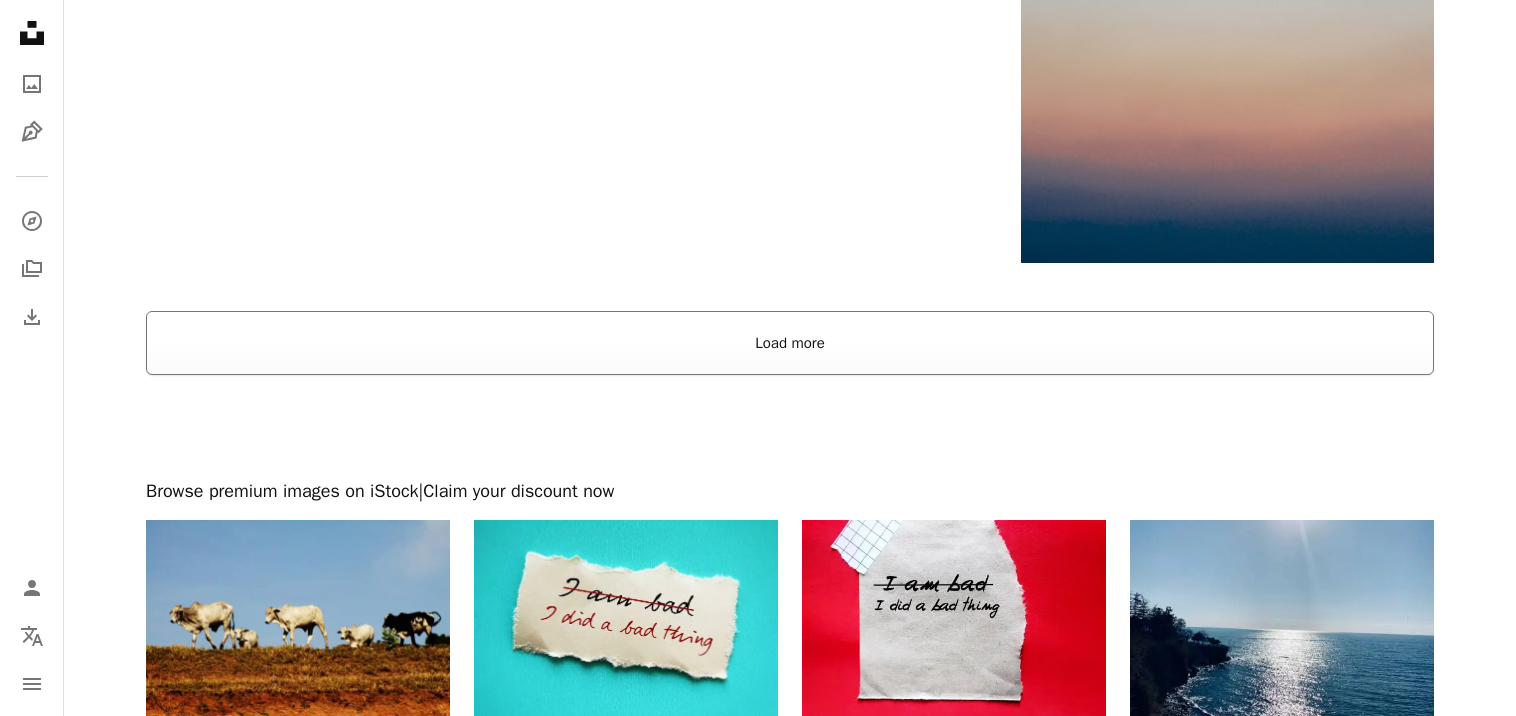 click on "Load more" at bounding box center [790, 343] 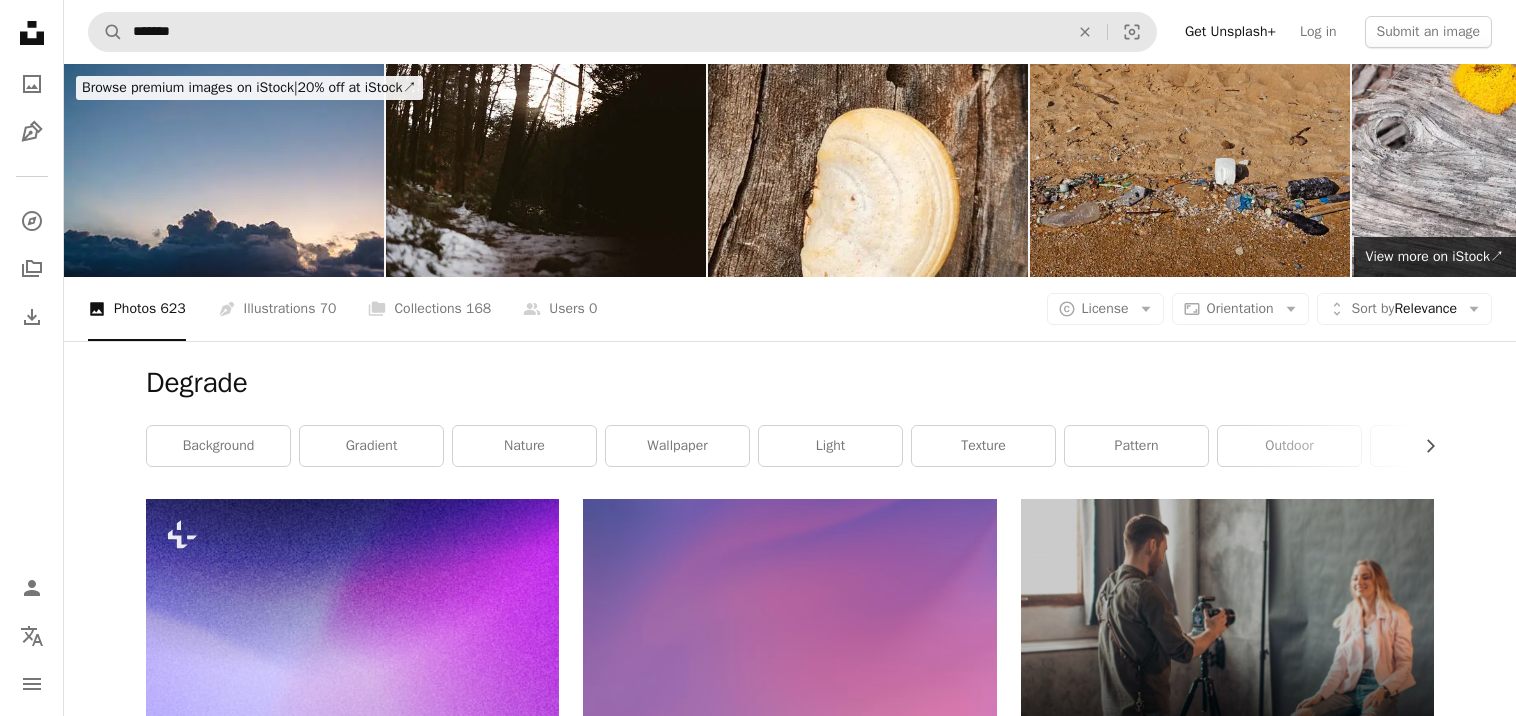 scroll, scrollTop: 0, scrollLeft: 0, axis: both 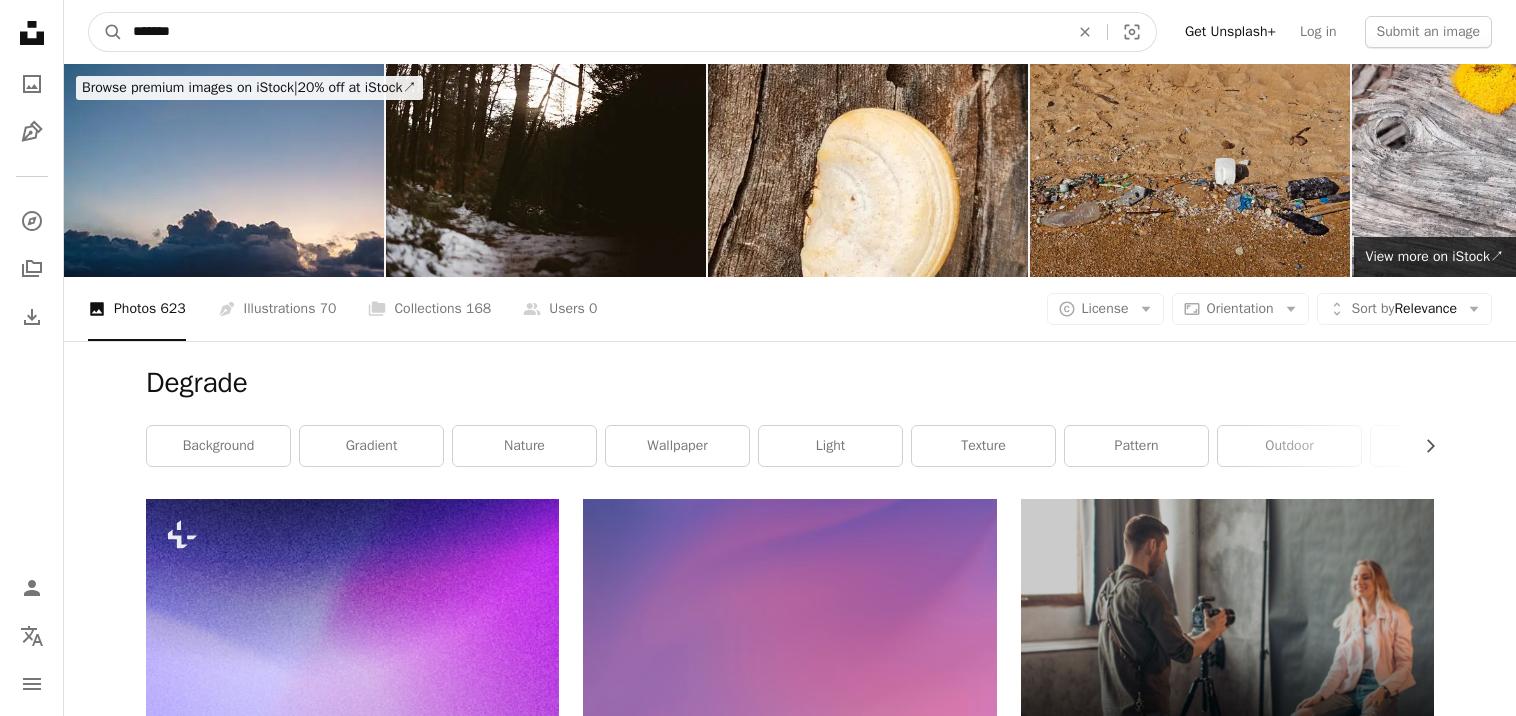 click on "*******" at bounding box center [593, 32] 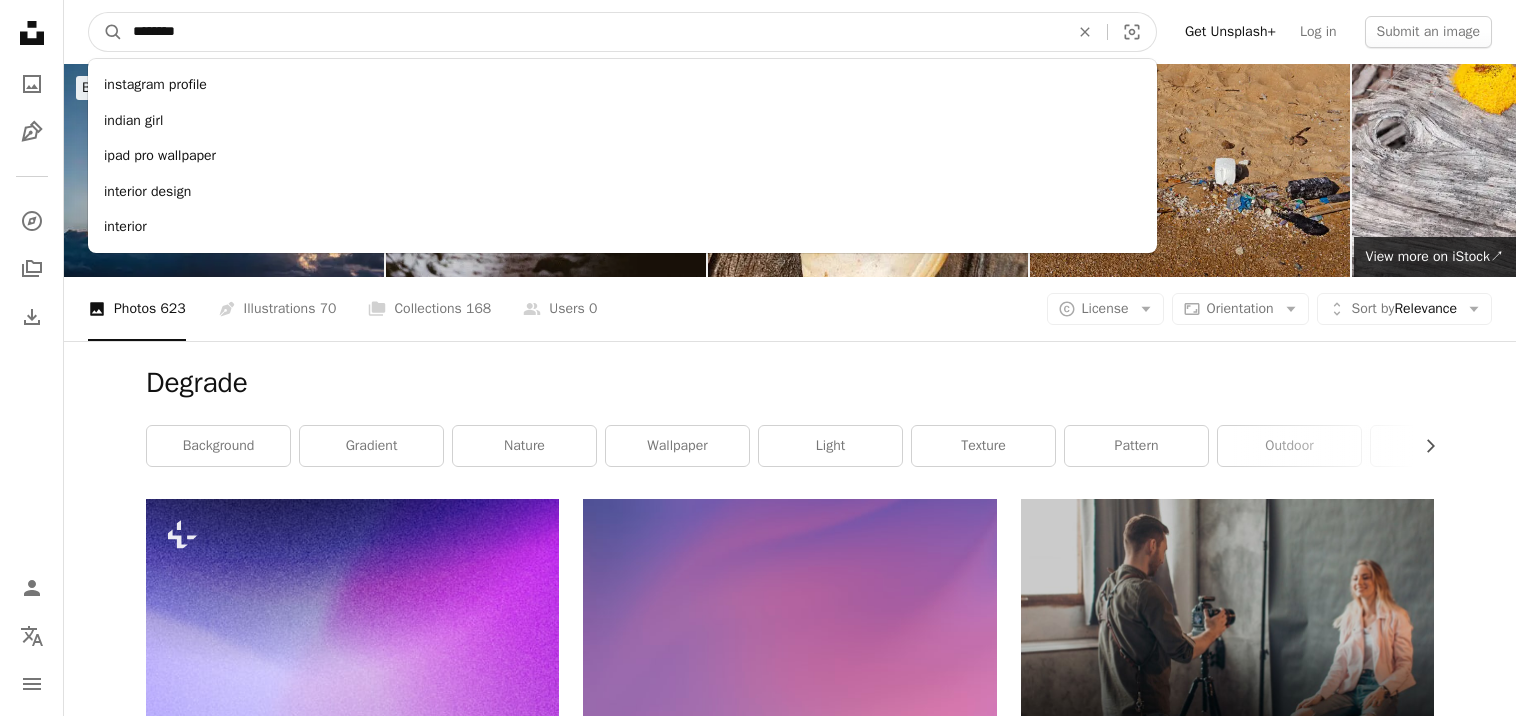 type on "*********" 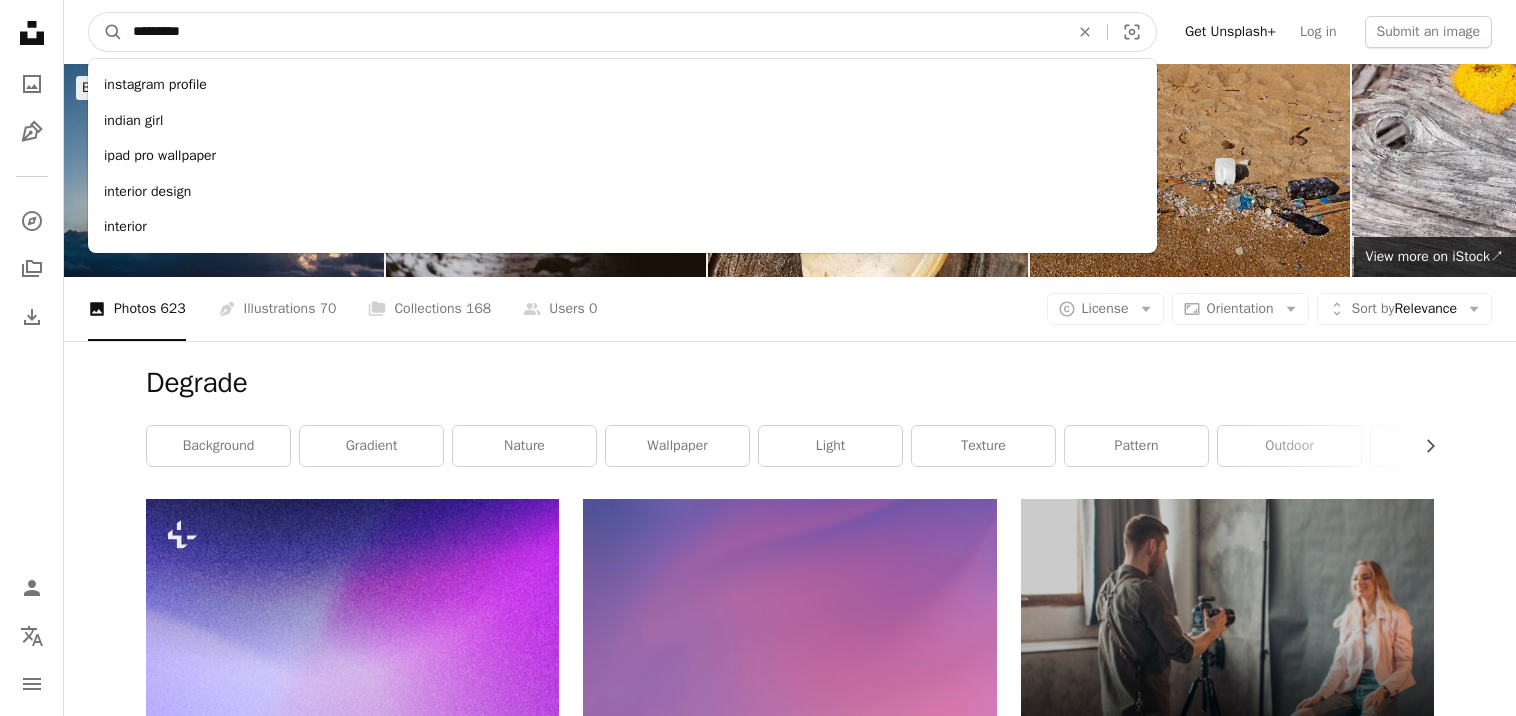 click on "A magnifying glass" at bounding box center [106, 32] 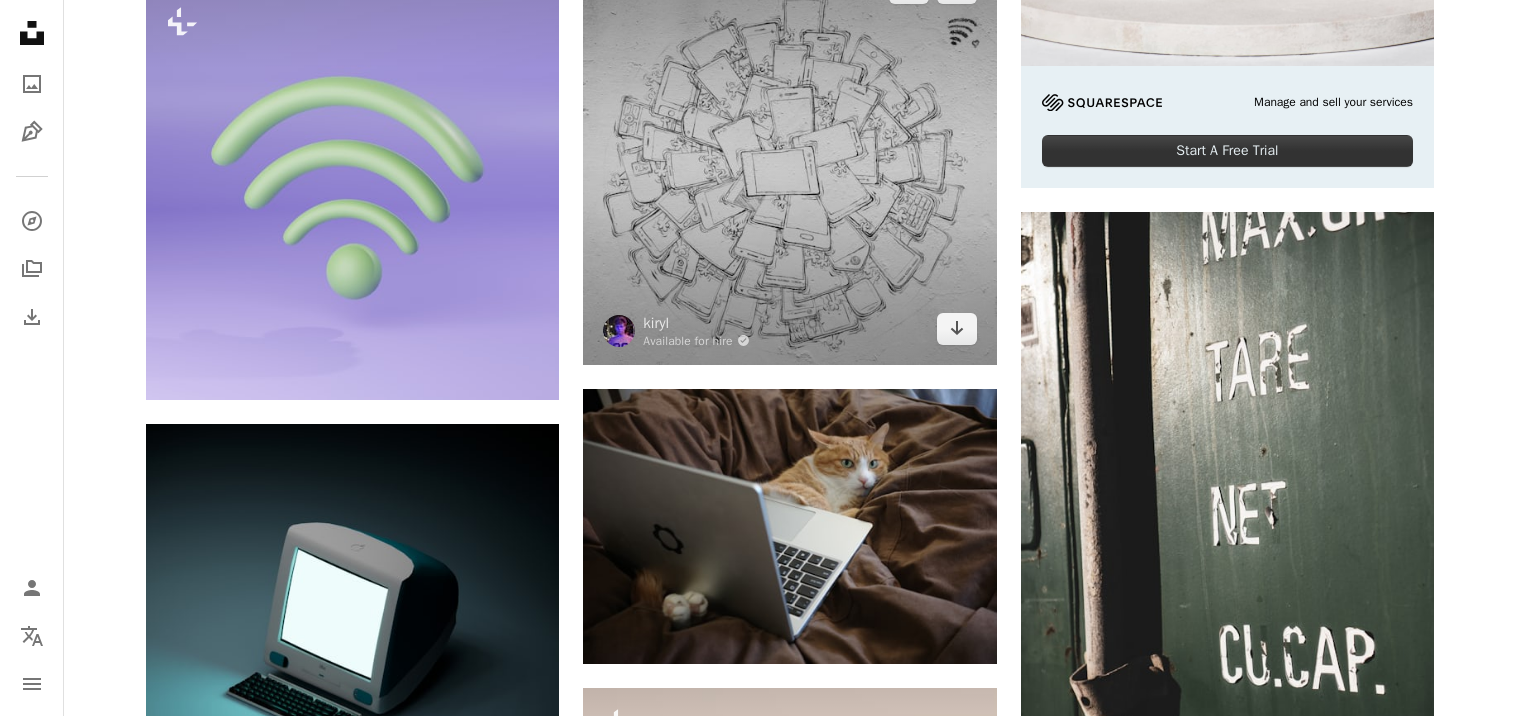 scroll, scrollTop: 817, scrollLeft: 0, axis: vertical 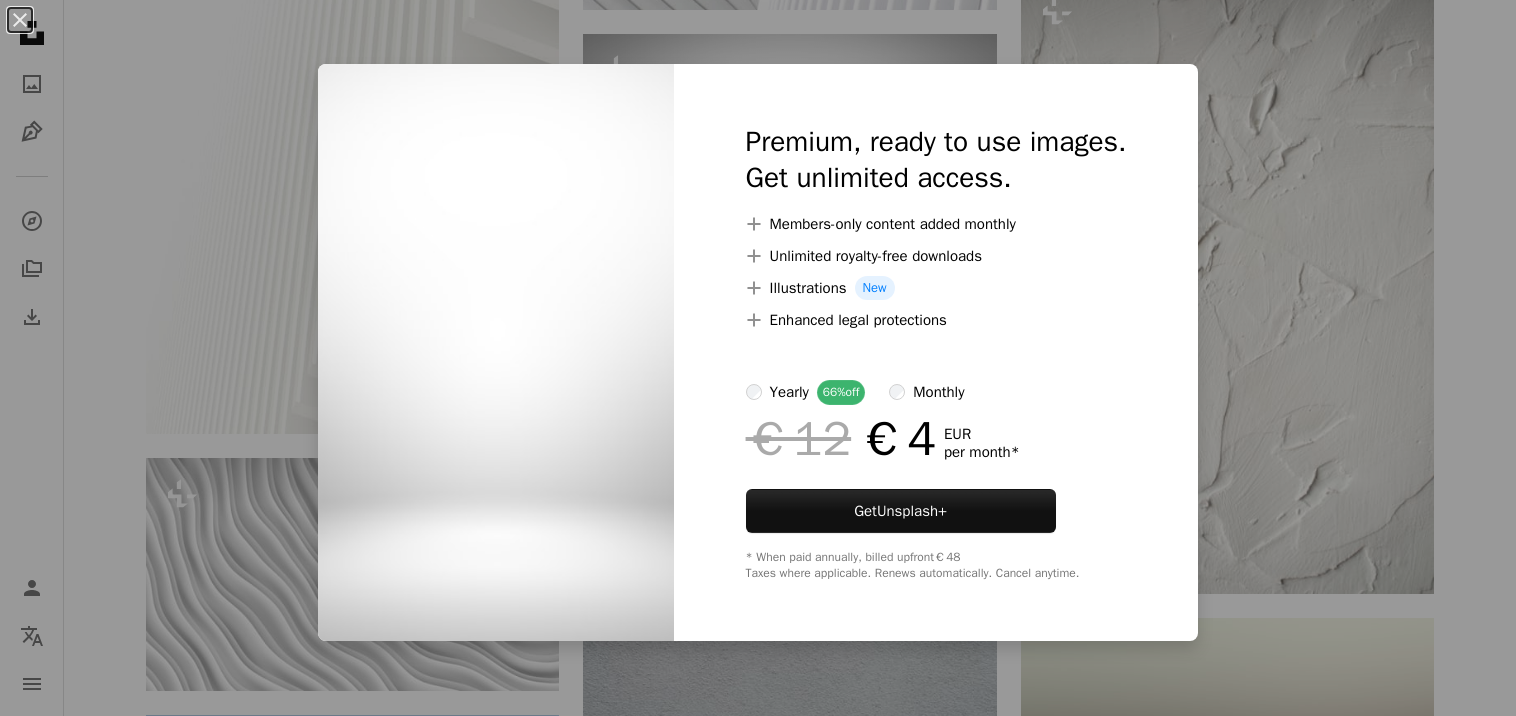 click on "An X shape Premium, ready to use images. Get unlimited access. A plus sign Members-only content added monthly A plus sign Unlimited royalty-free downloads A plus sign Illustrations  New A plus sign Enhanced legal protections yearly 66%  off monthly €12   €4 EUR per month * Get  Unsplash+ * When paid annually, billed upfront  €48 Taxes where applicable. Renews automatically. Cancel anytime." at bounding box center (758, 358) 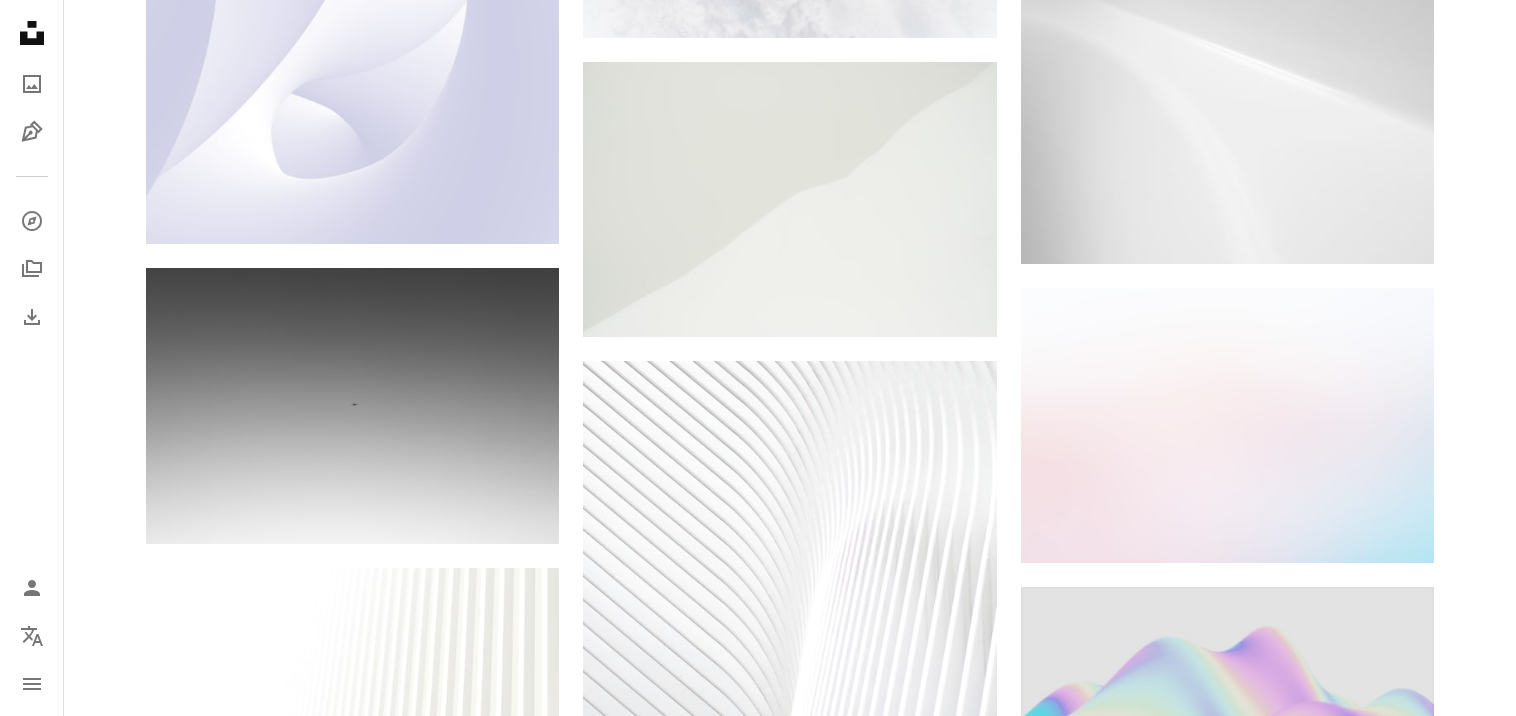 scroll, scrollTop: 1068, scrollLeft: 0, axis: vertical 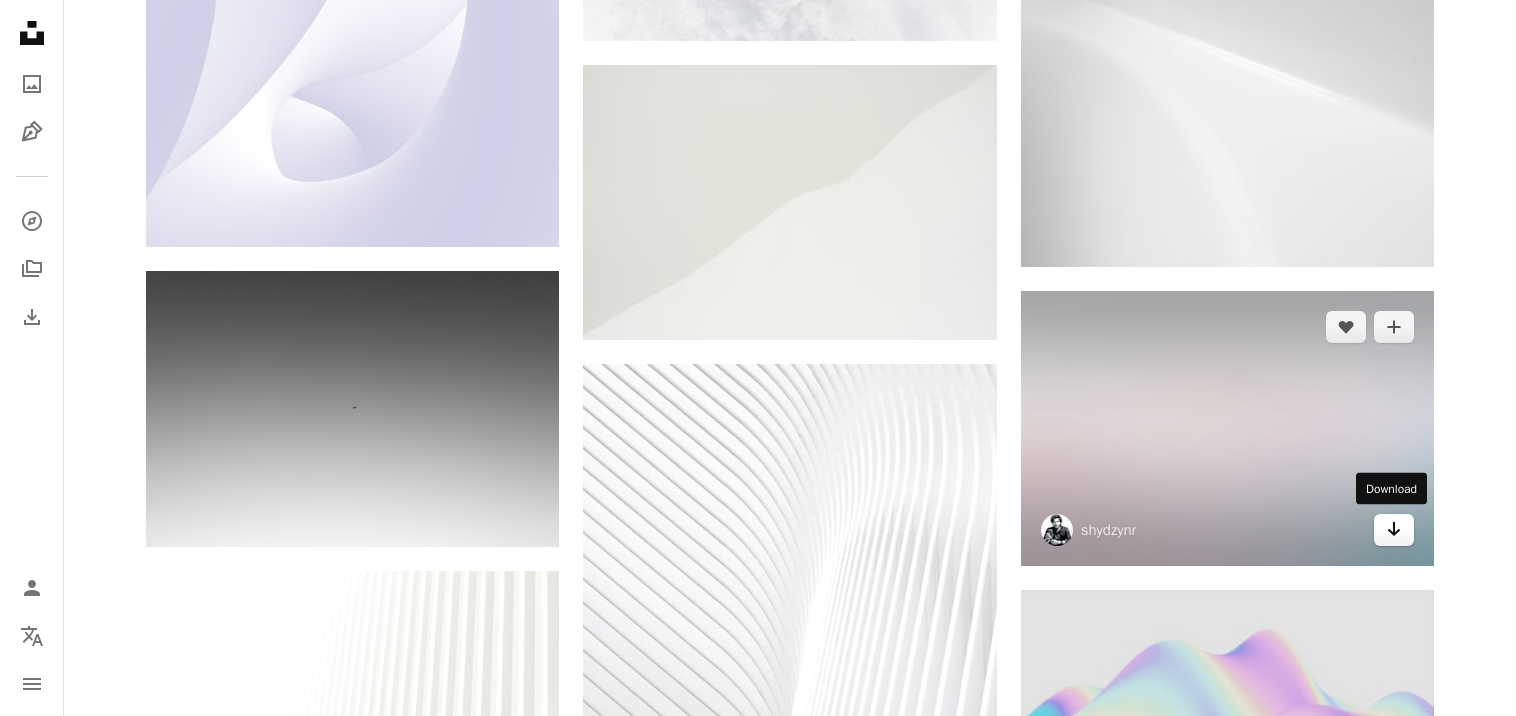 click on "Arrow pointing down" 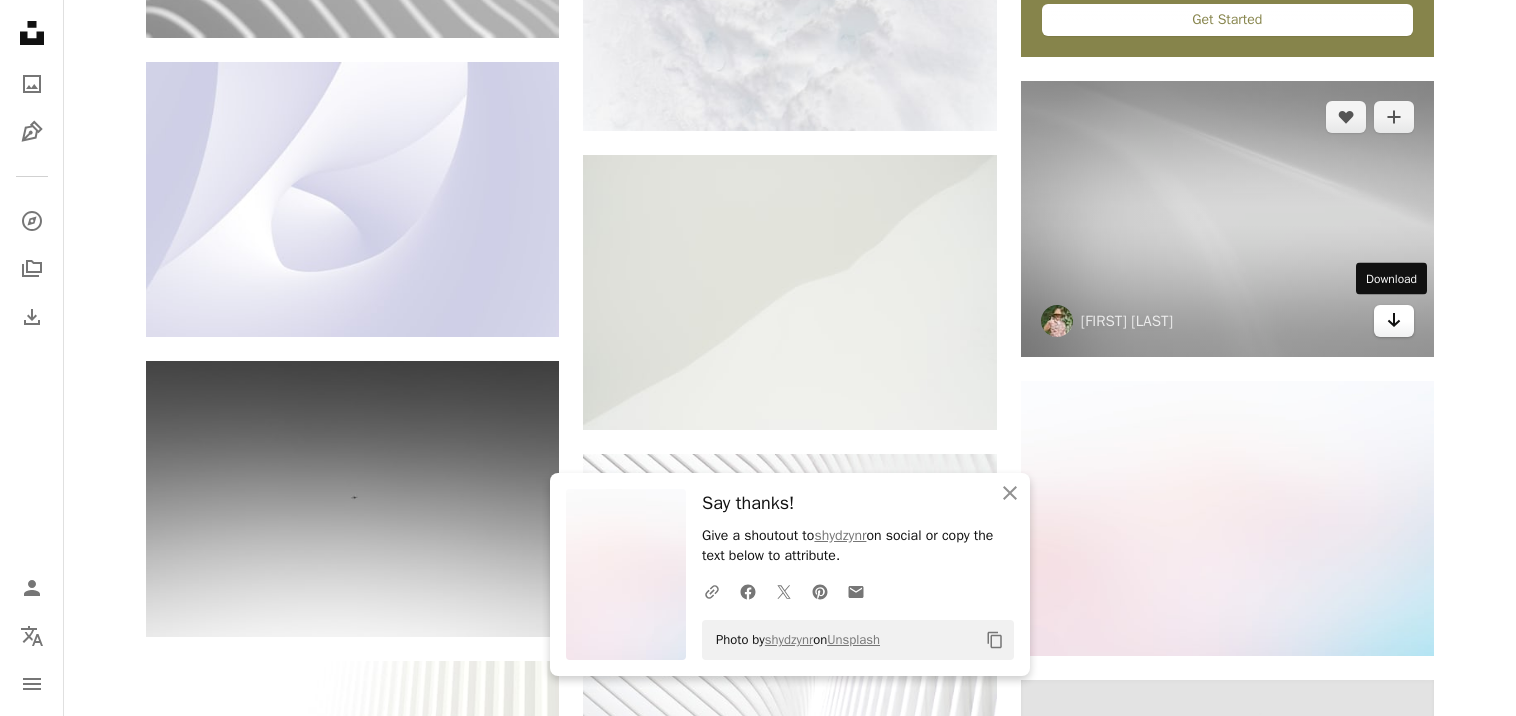 scroll, scrollTop: 970, scrollLeft: 0, axis: vertical 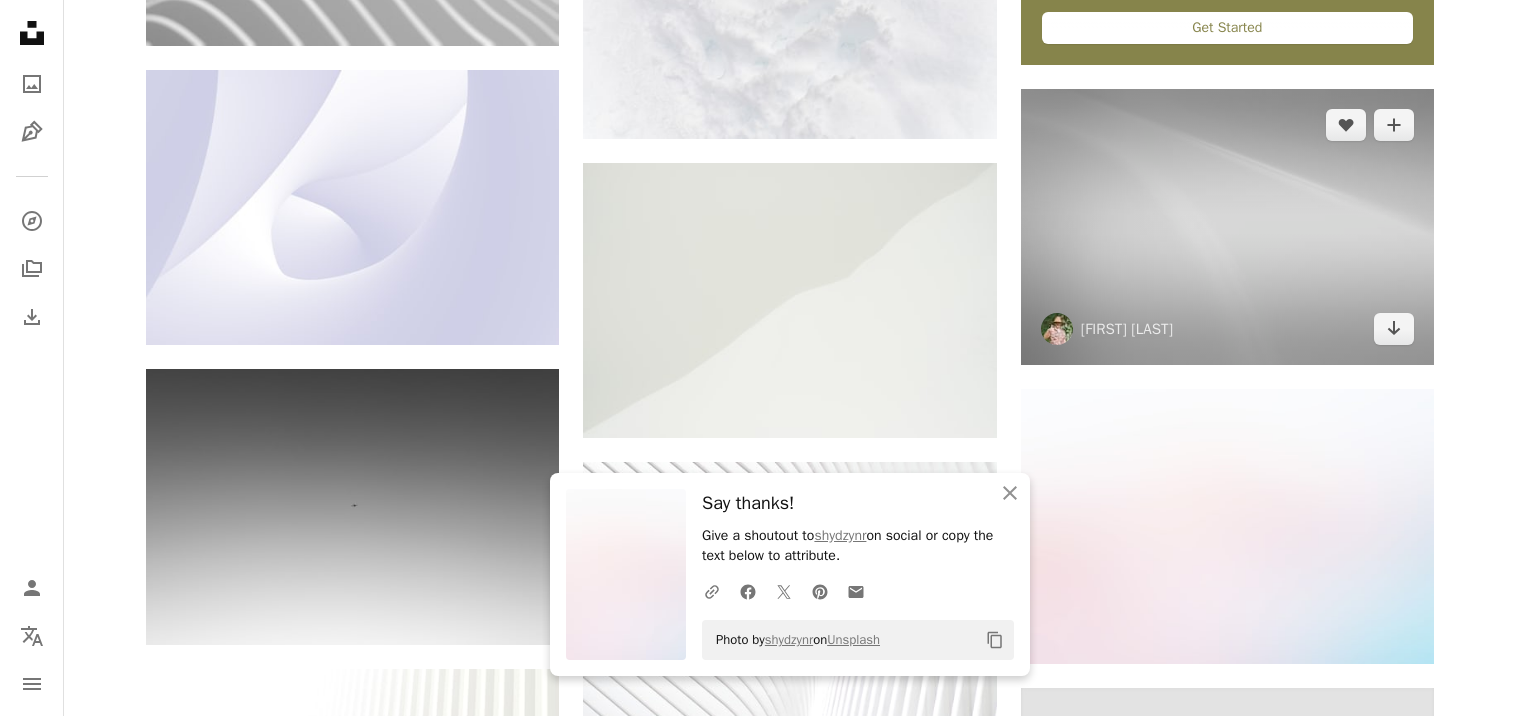 click at bounding box center (1227, 226) 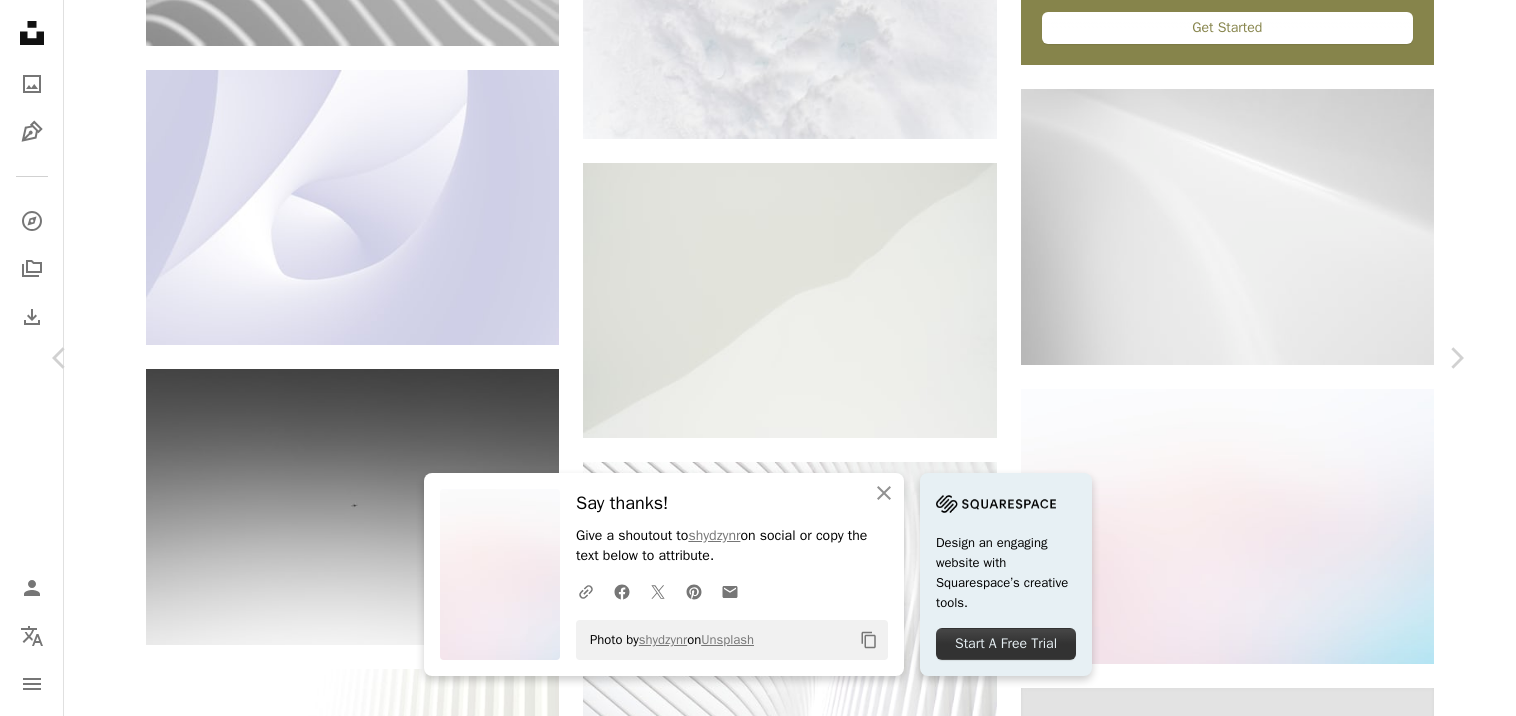 click on "Download free" at bounding box center [1282, 3770] 